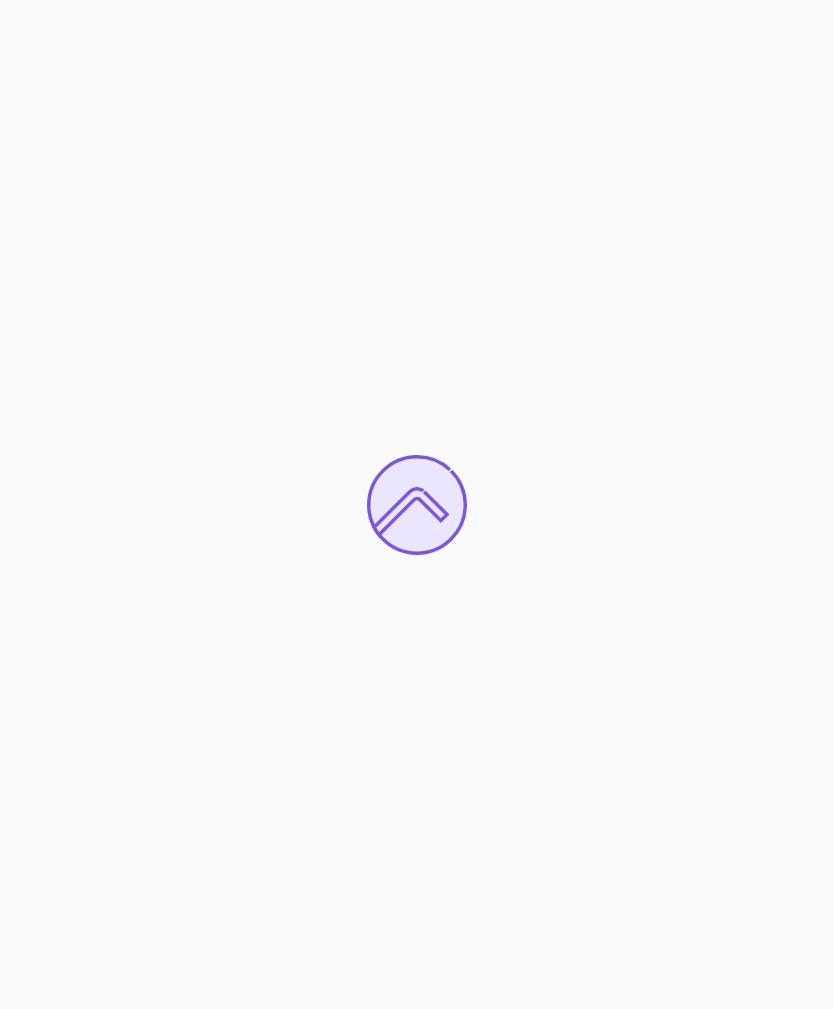 scroll, scrollTop: 0, scrollLeft: 0, axis: both 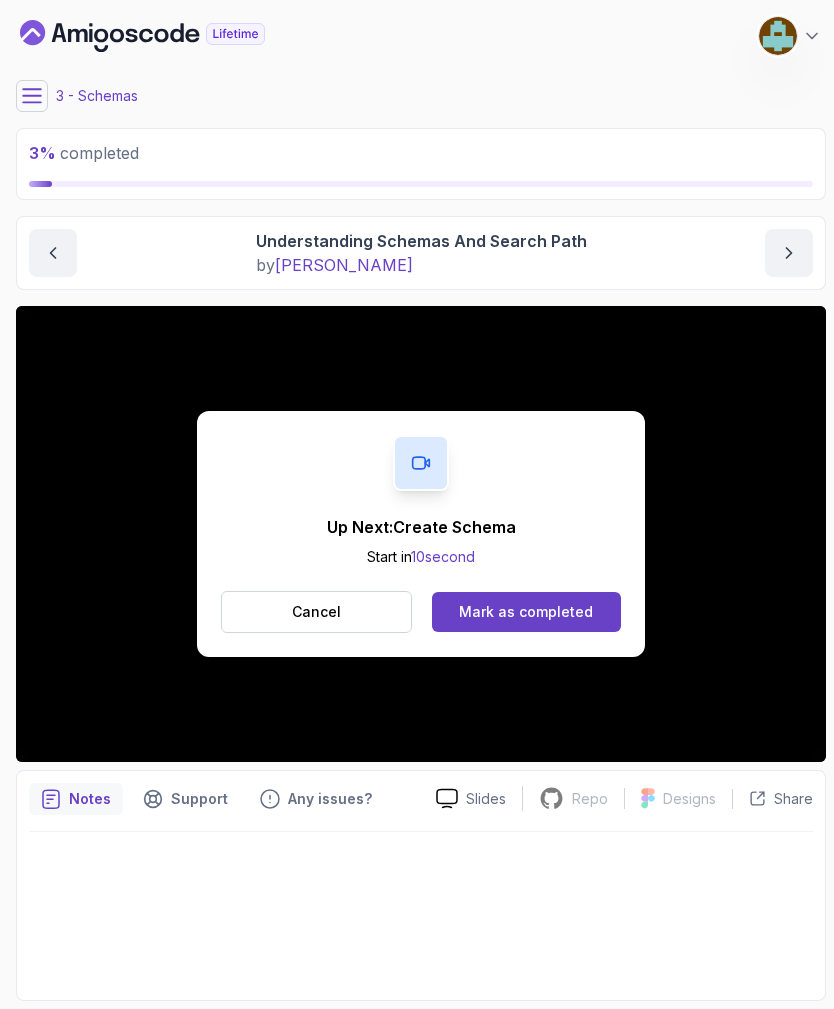click on "Mark as completed" at bounding box center [526, 612] 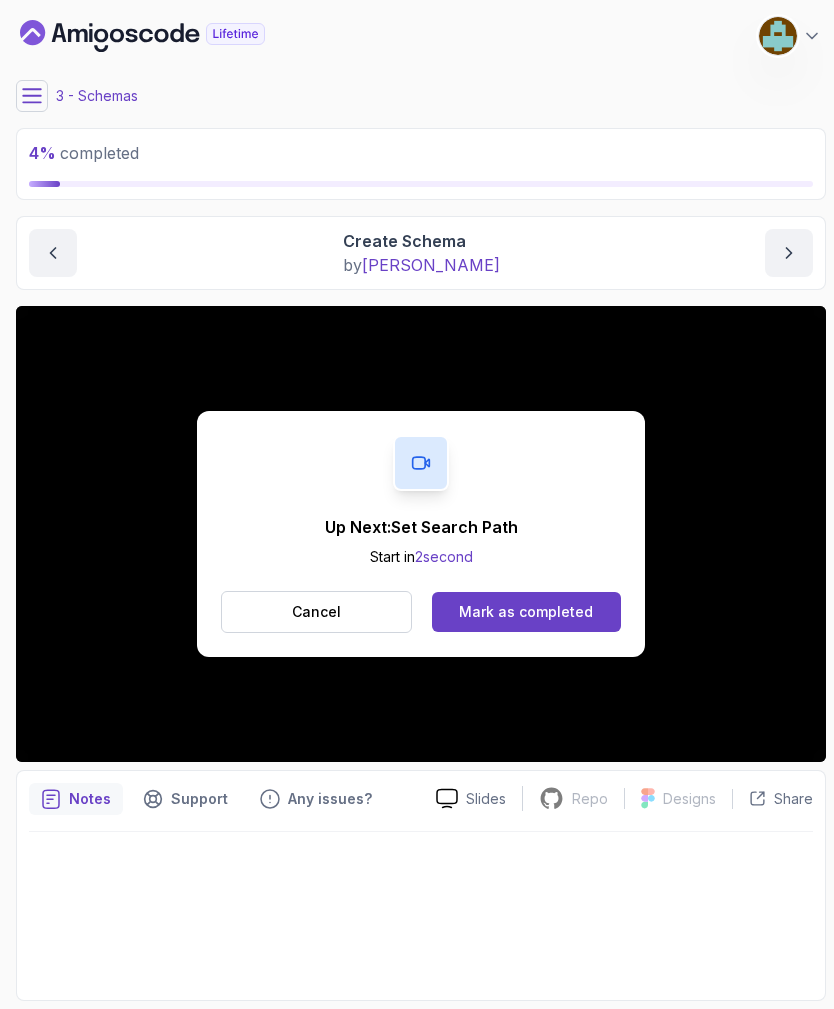 click on "Mark as completed" at bounding box center [526, 612] 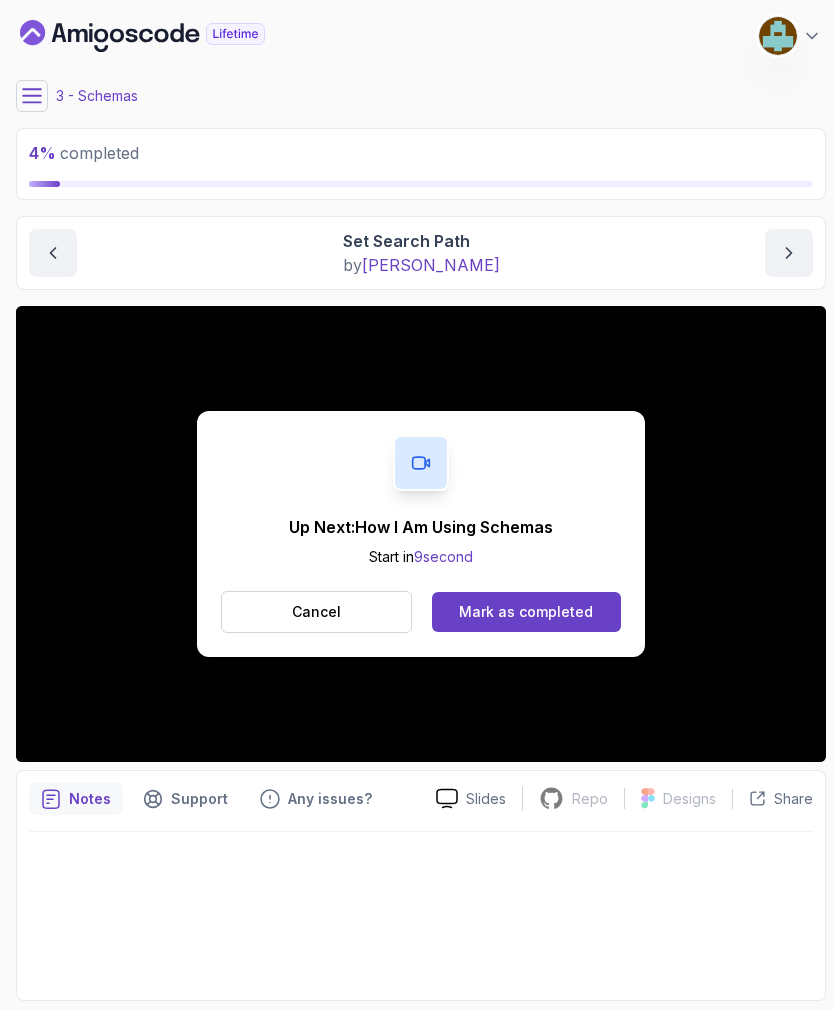 click on "Mark as completed" at bounding box center [526, 612] 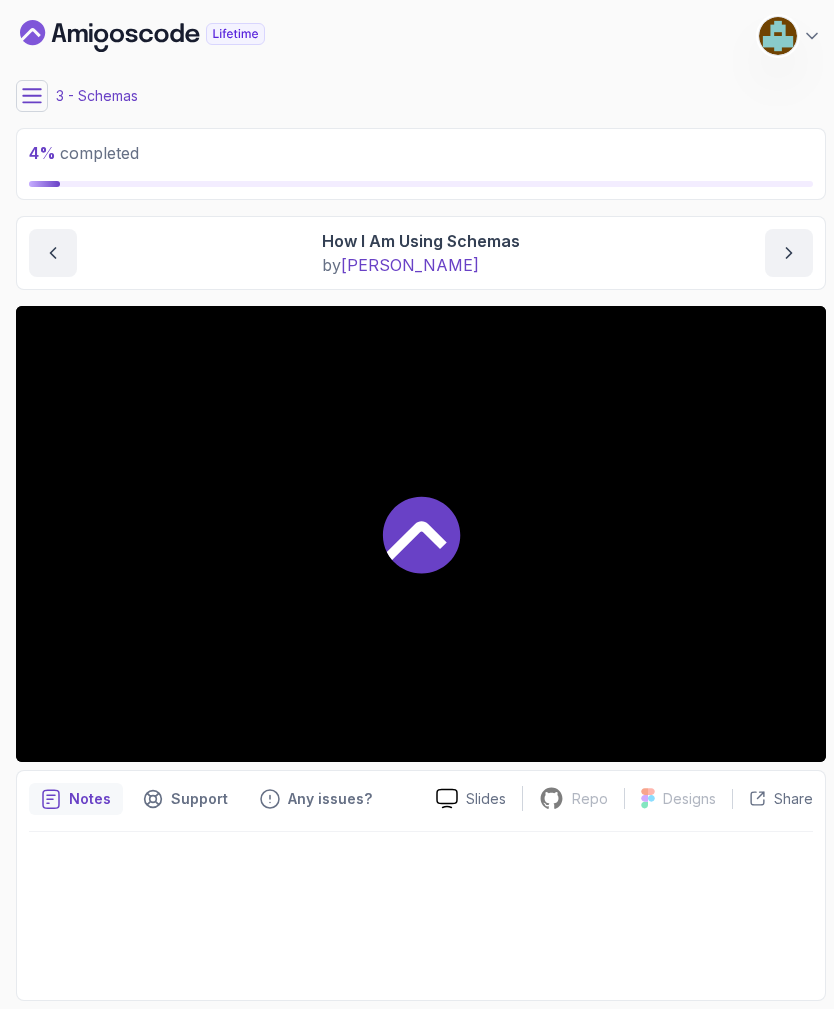 click at bounding box center [421, 534] 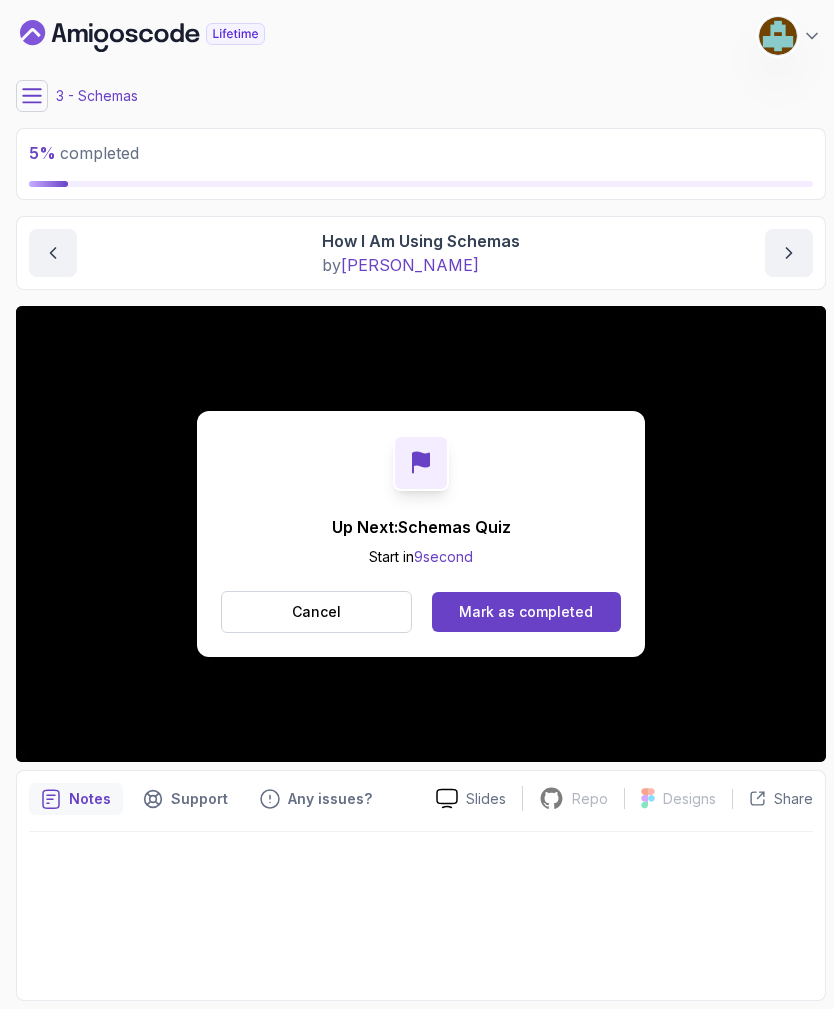 click on "Mark as completed" at bounding box center [526, 612] 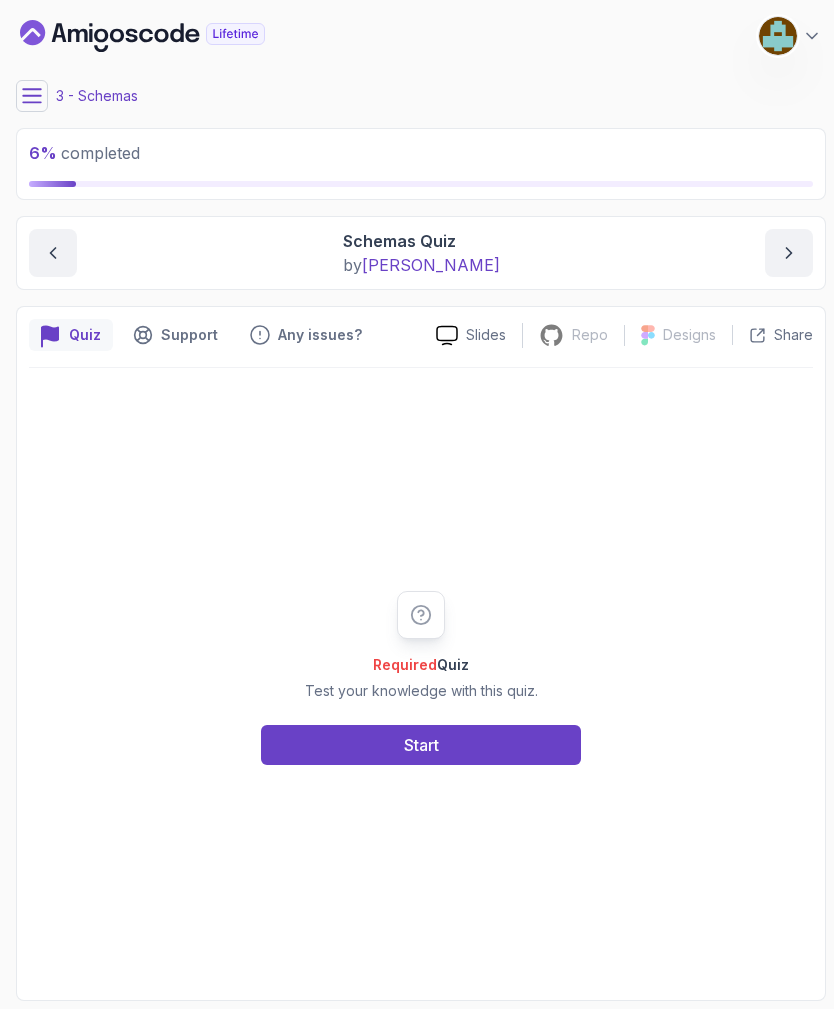 click on "Start" at bounding box center (421, 745) 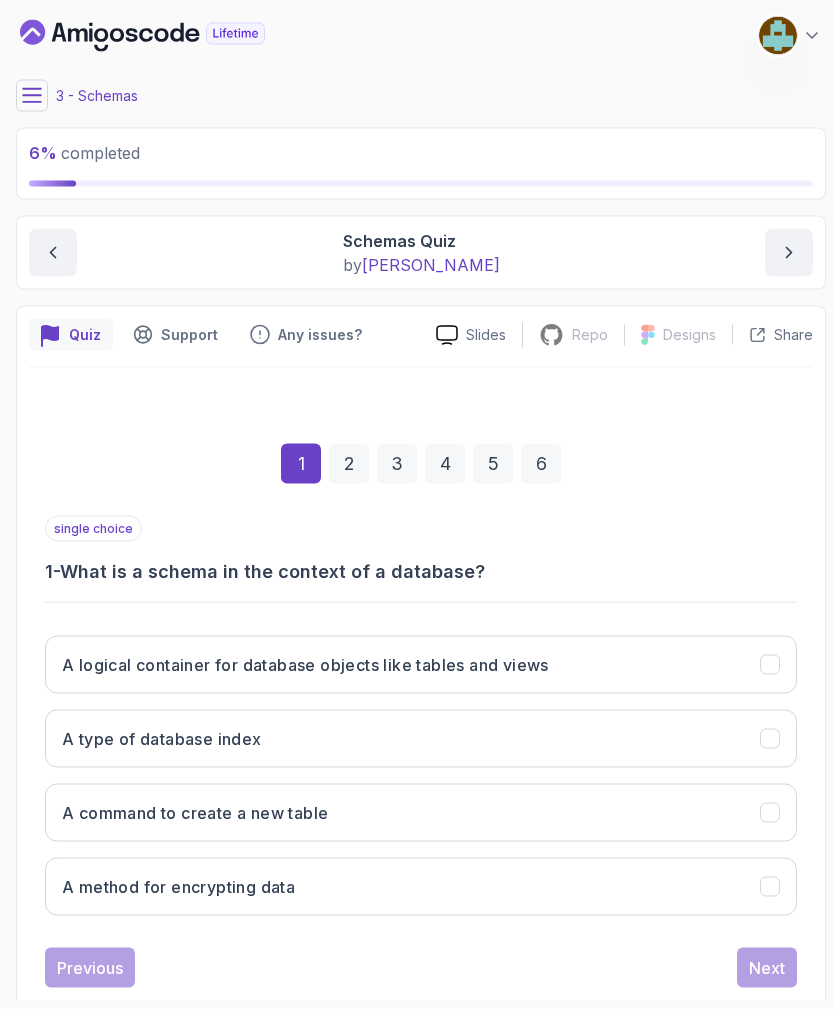scroll, scrollTop: 64, scrollLeft: 0, axis: vertical 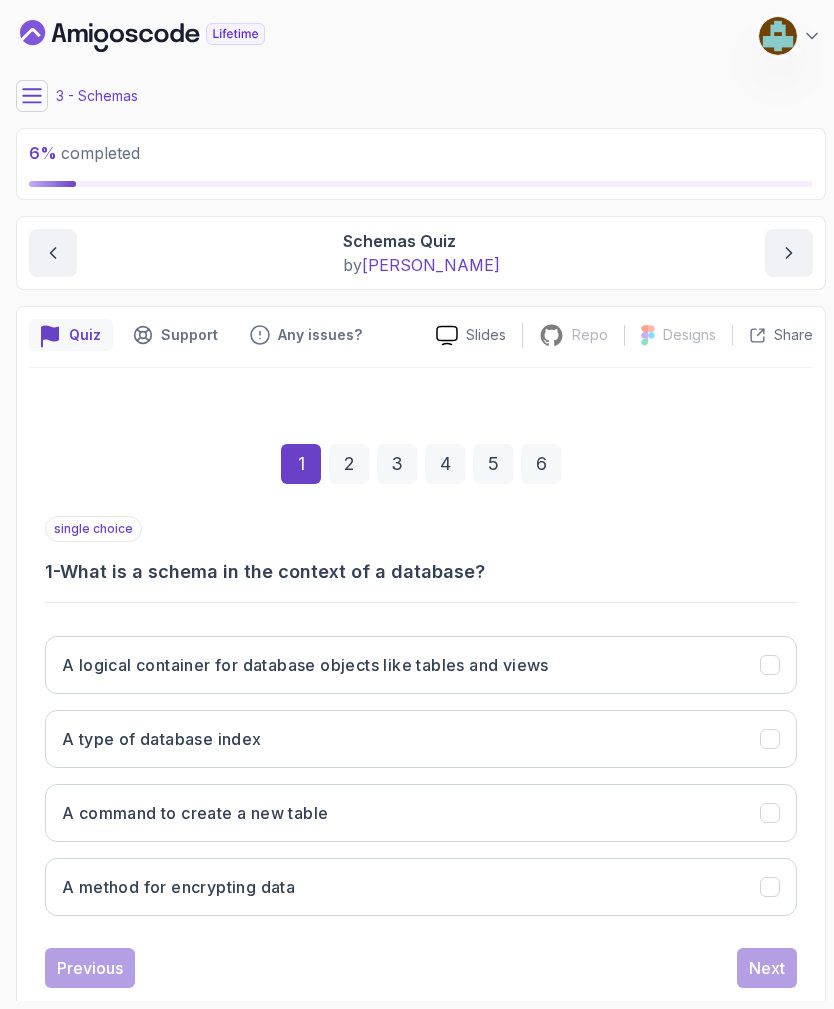click on "A logical container for database objects like tables and views" at bounding box center [421, 665] 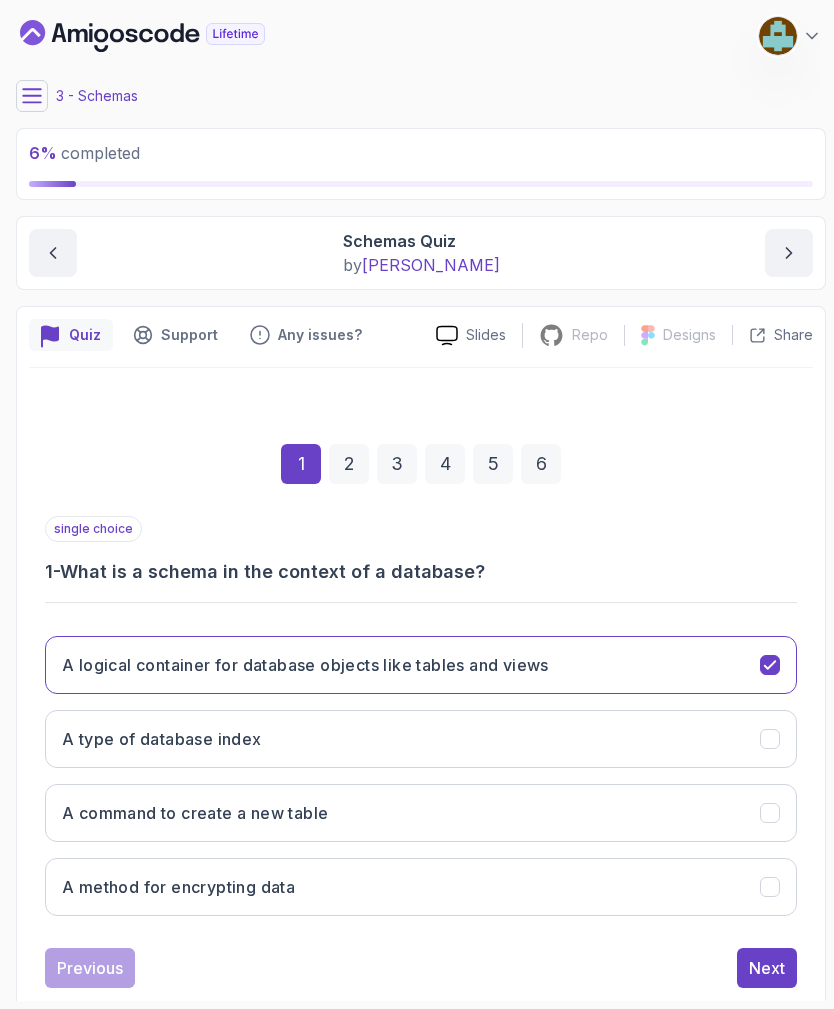 click on "Next" at bounding box center (767, 968) 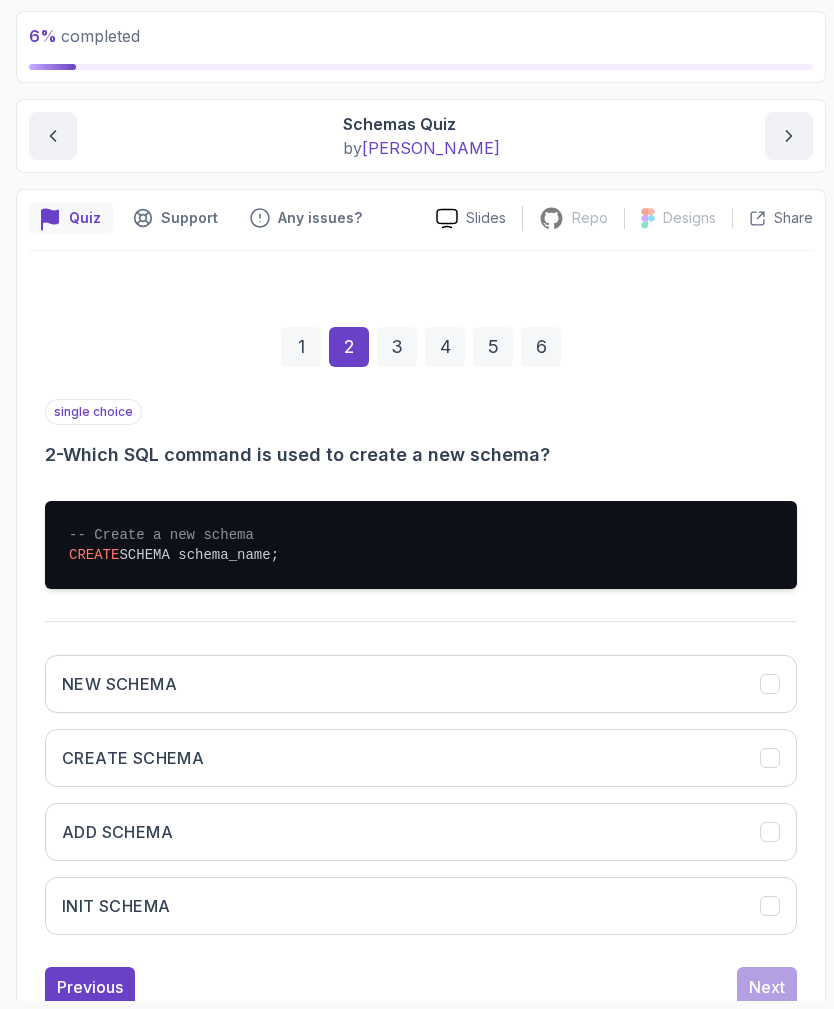 scroll, scrollTop: 116, scrollLeft: 0, axis: vertical 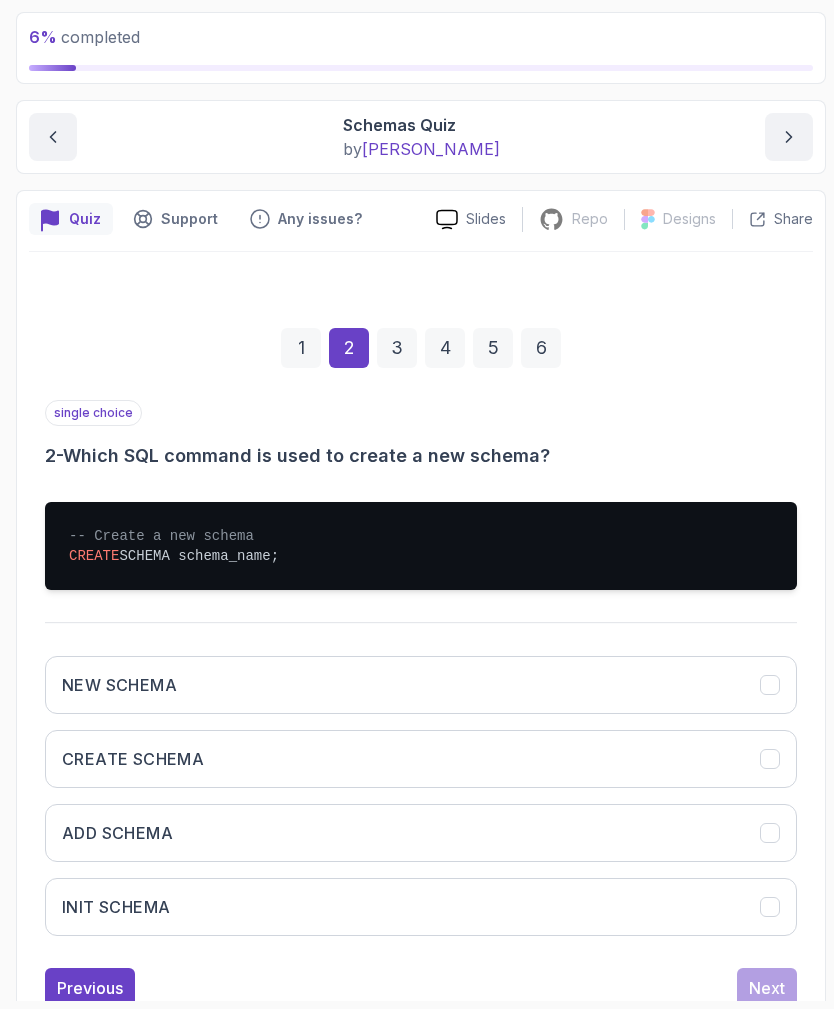 click on "CREATE SCHEMA" at bounding box center [421, 759] 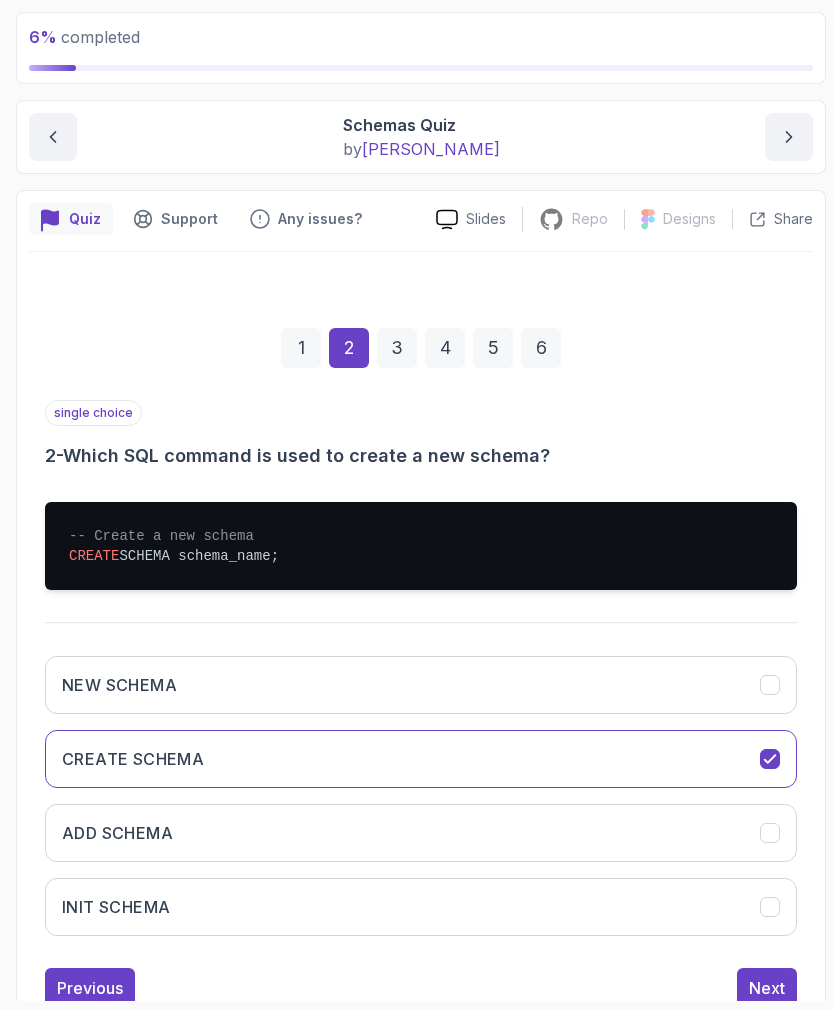 click on "Next" at bounding box center (767, 988) 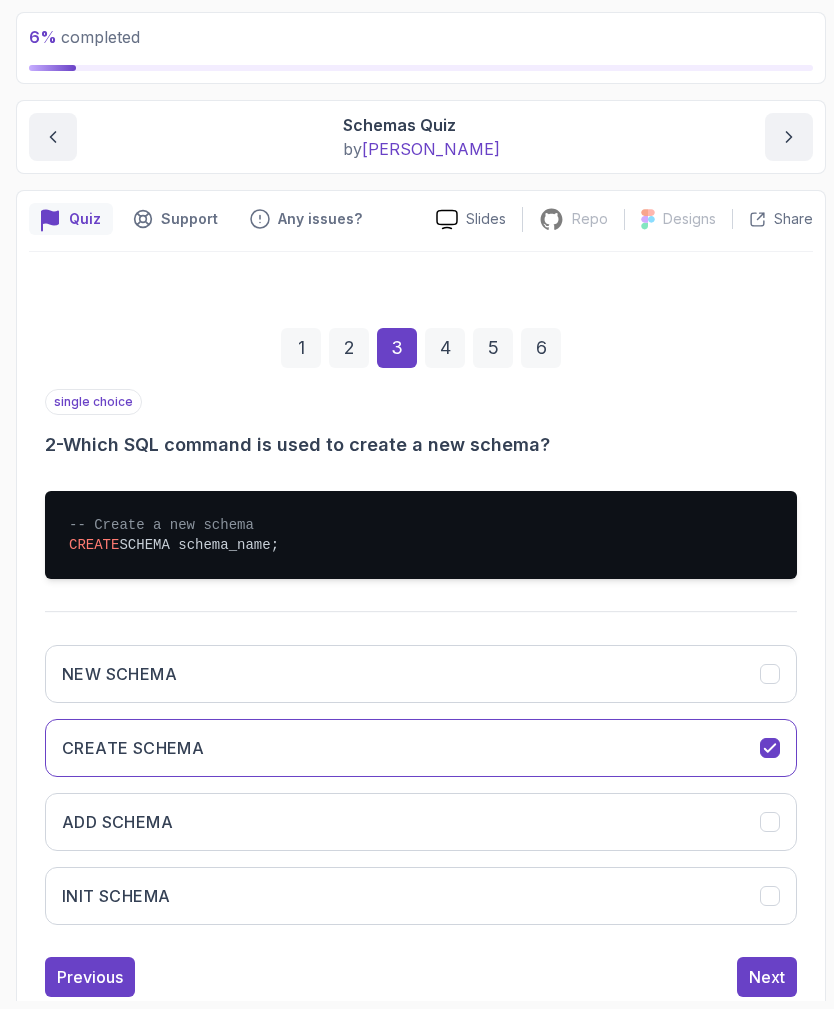 scroll, scrollTop: 0, scrollLeft: 0, axis: both 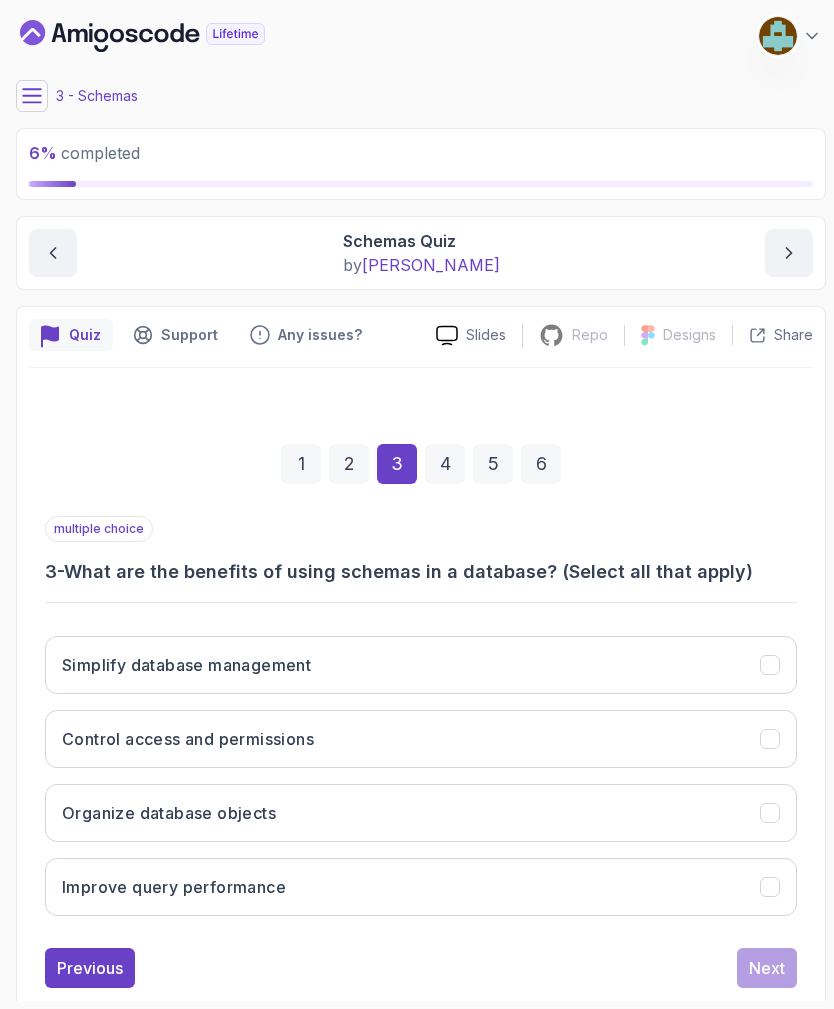 click on "Simplify database management" at bounding box center (421, 665) 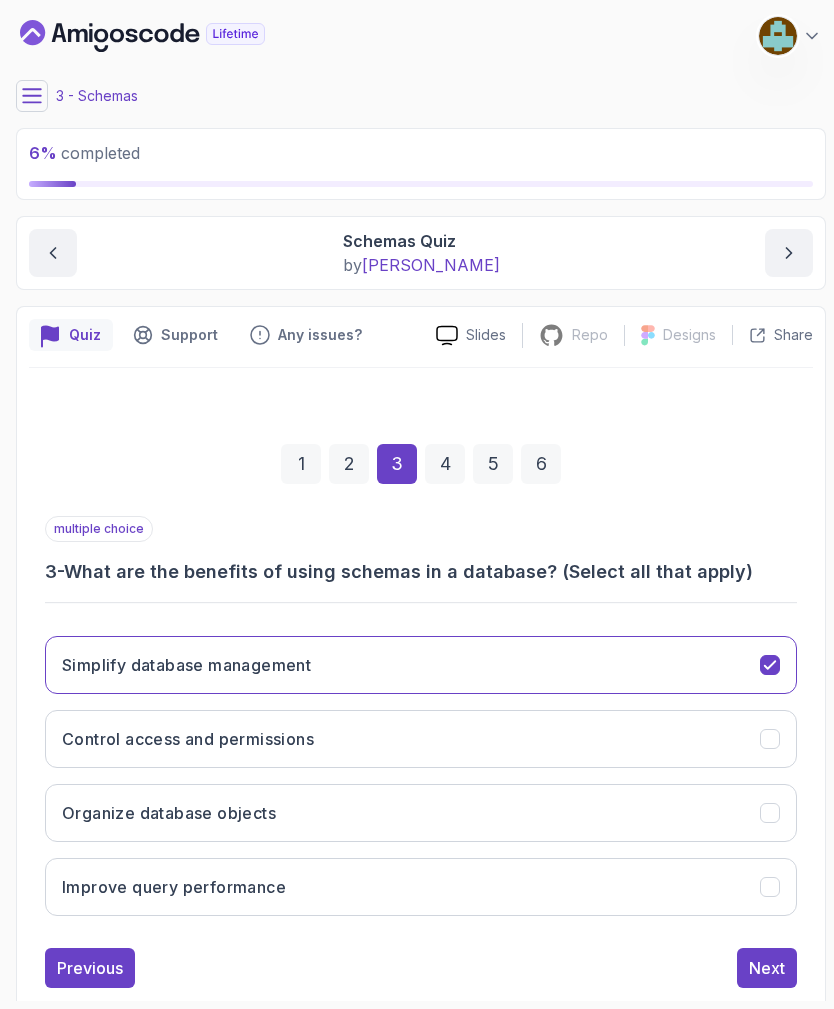 click on "Control access and permissions" at bounding box center (421, 739) 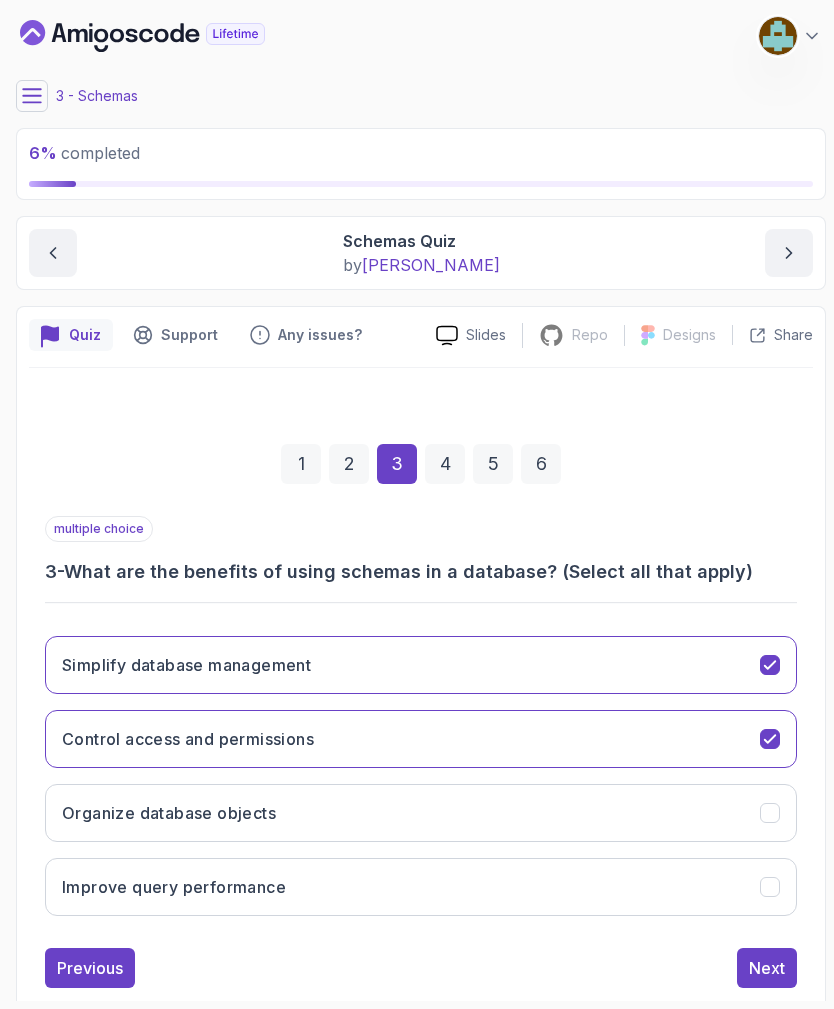 click on "Organize database objects" at bounding box center [421, 813] 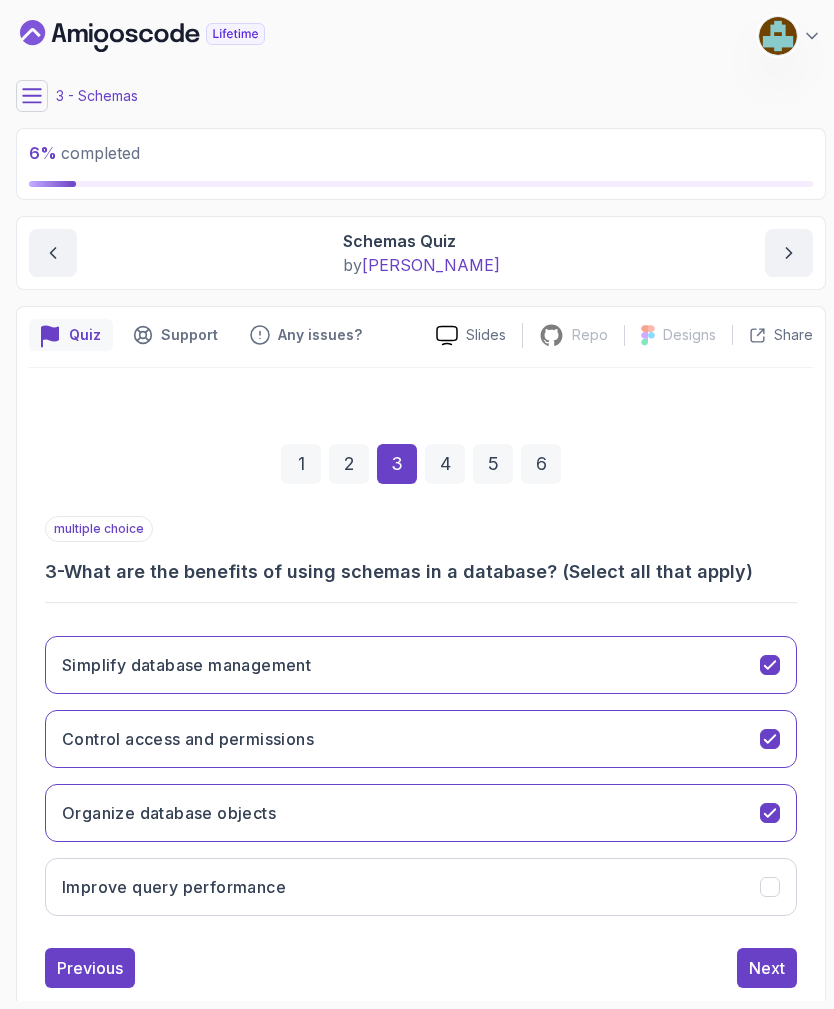 click on "Next" at bounding box center [767, 968] 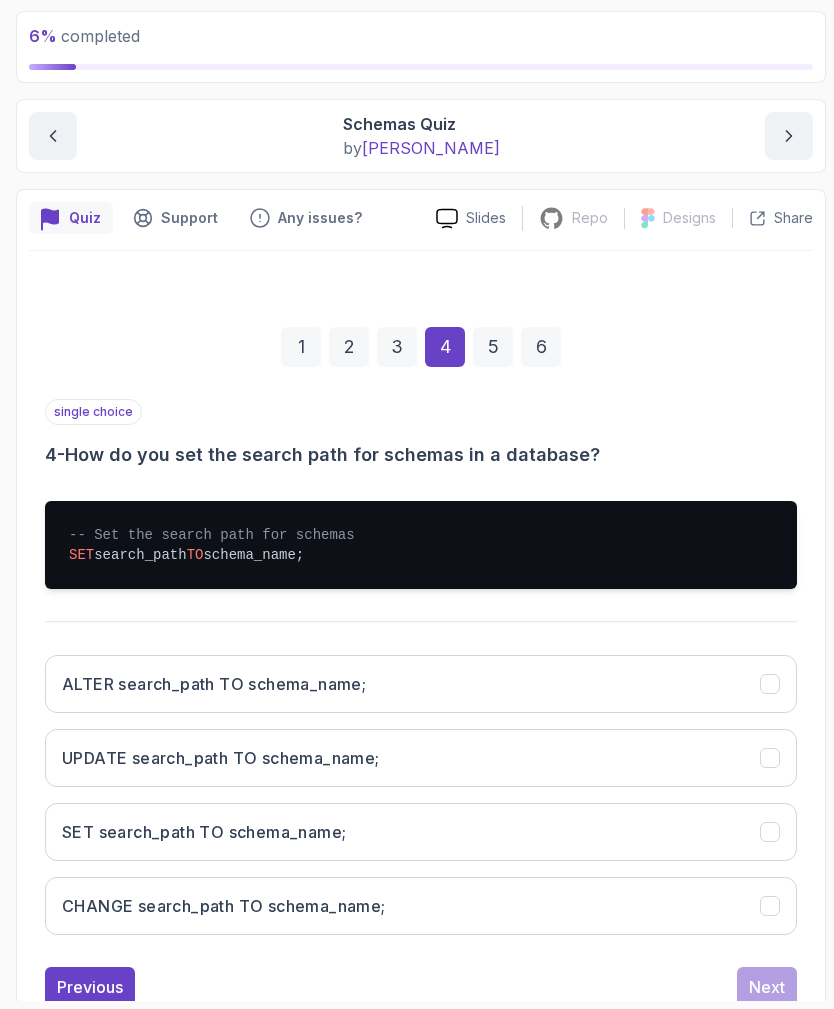 scroll, scrollTop: 116, scrollLeft: 0, axis: vertical 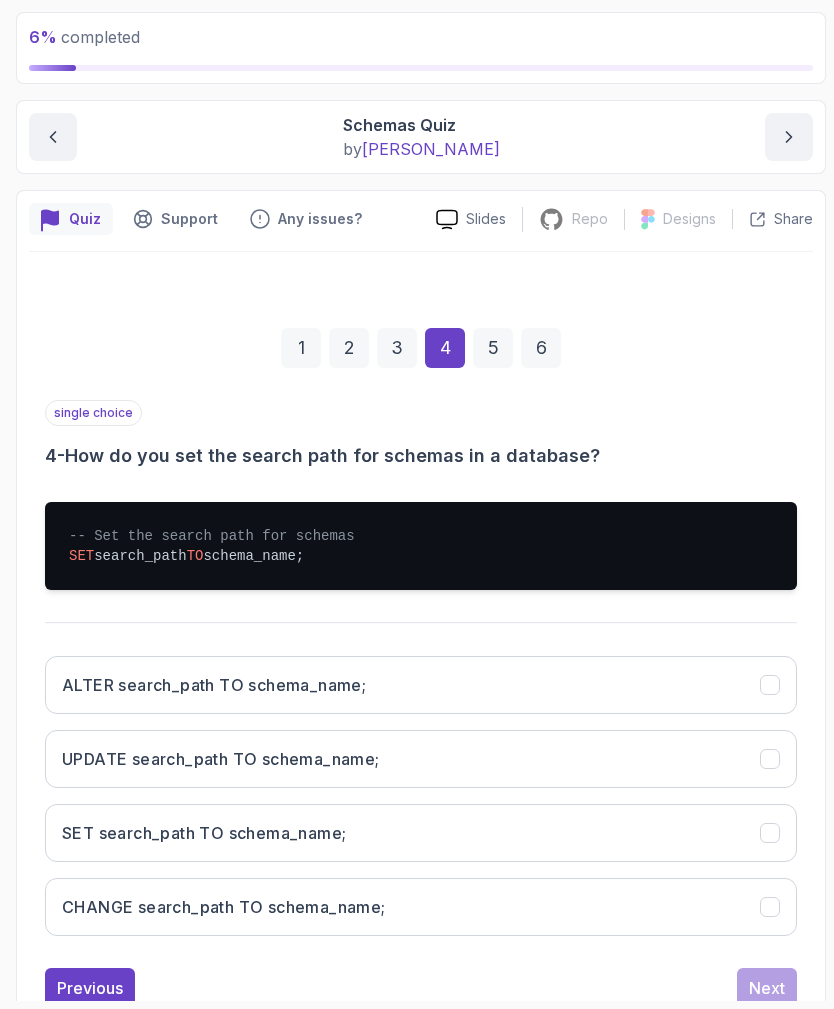click on "SET search_path TO schema_name;" at bounding box center (421, 833) 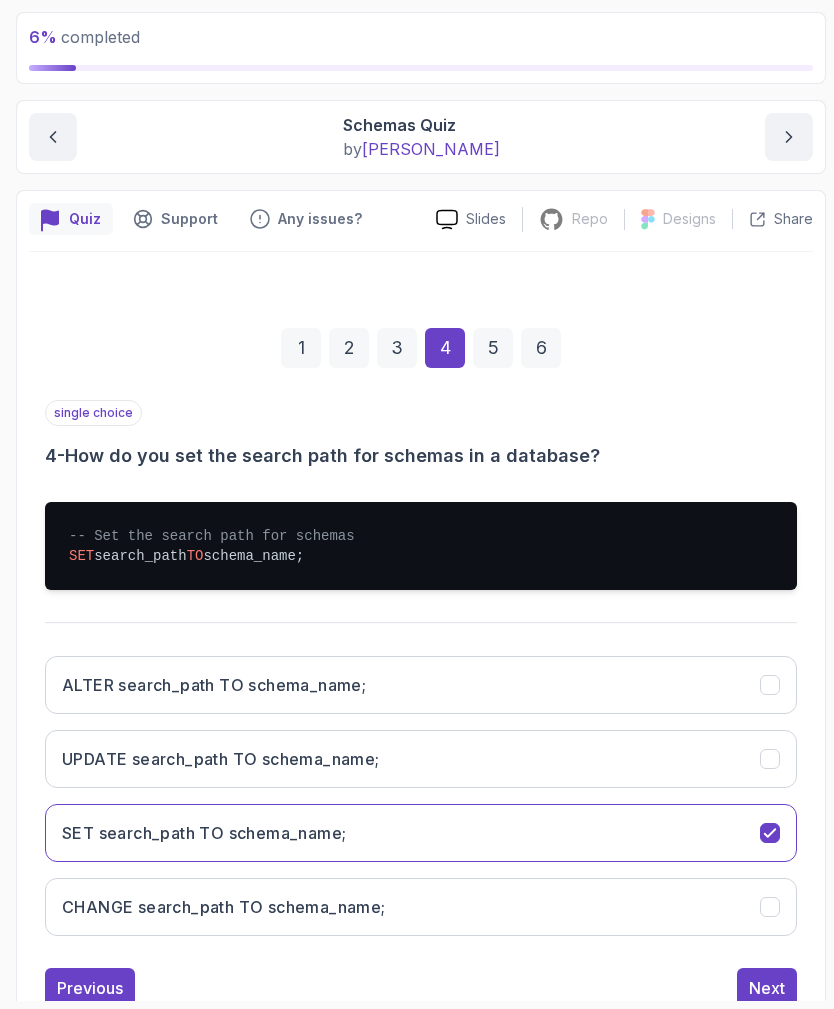 click on "Next" at bounding box center [767, 988] 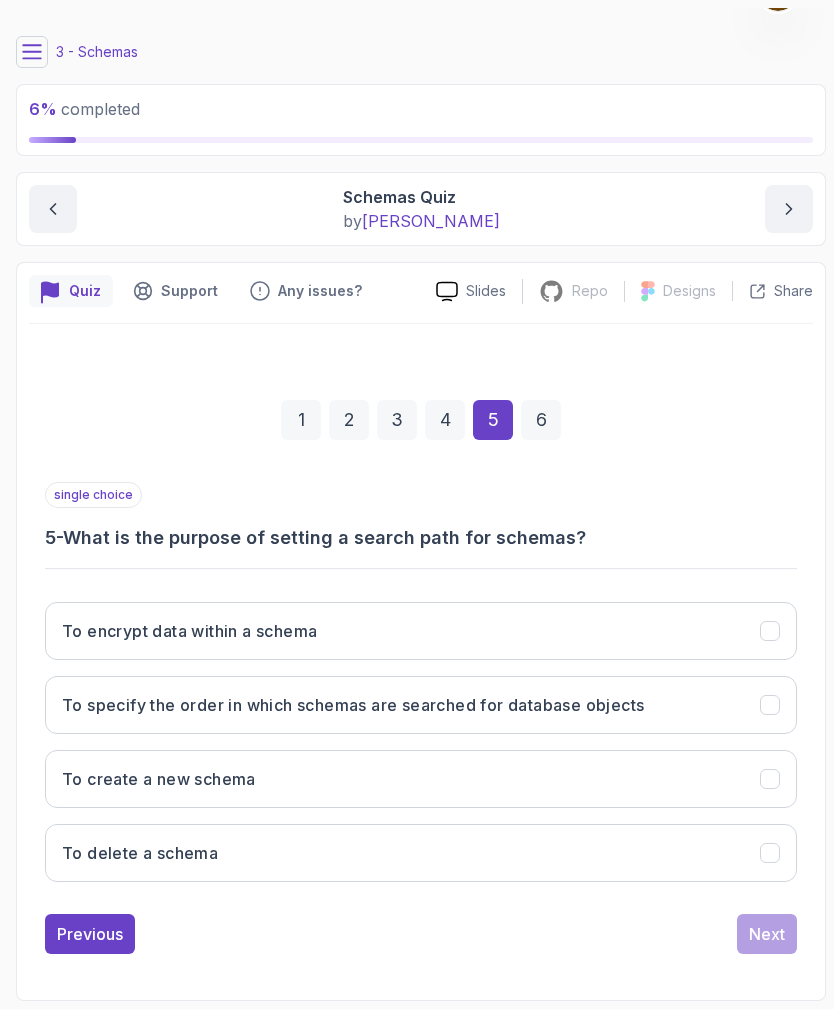 scroll, scrollTop: 0, scrollLeft: 0, axis: both 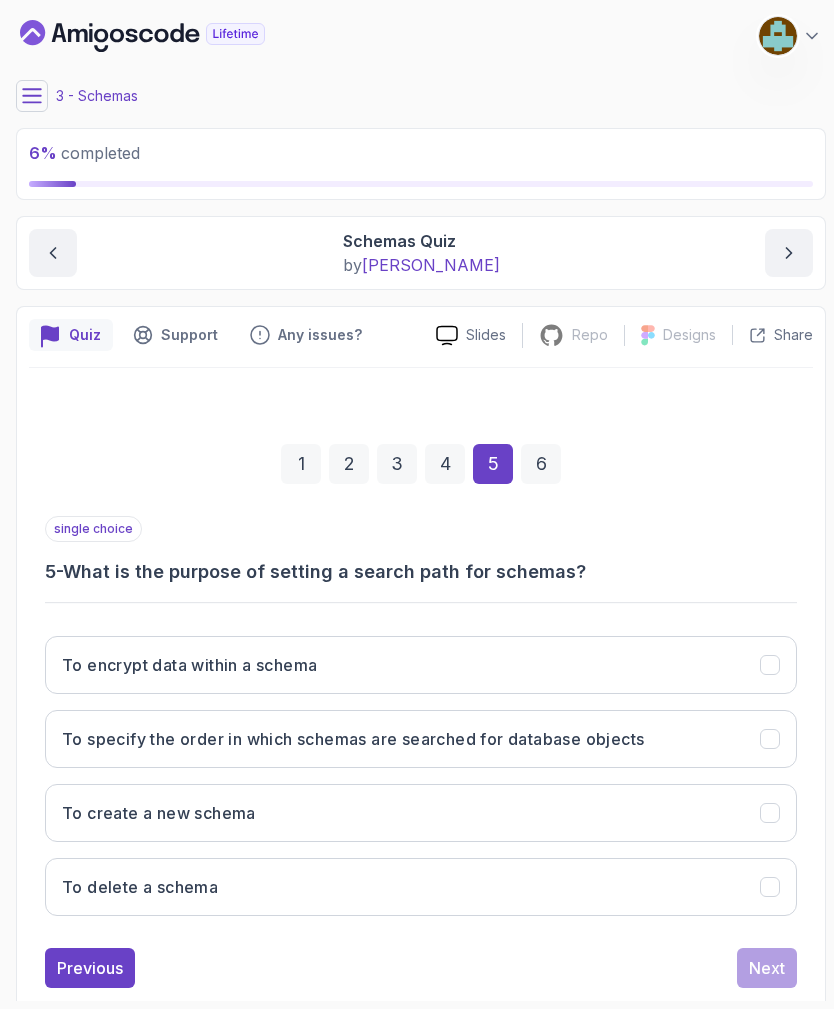 click on "To specify the order in which schemas are searched for database objects" at bounding box center [421, 739] 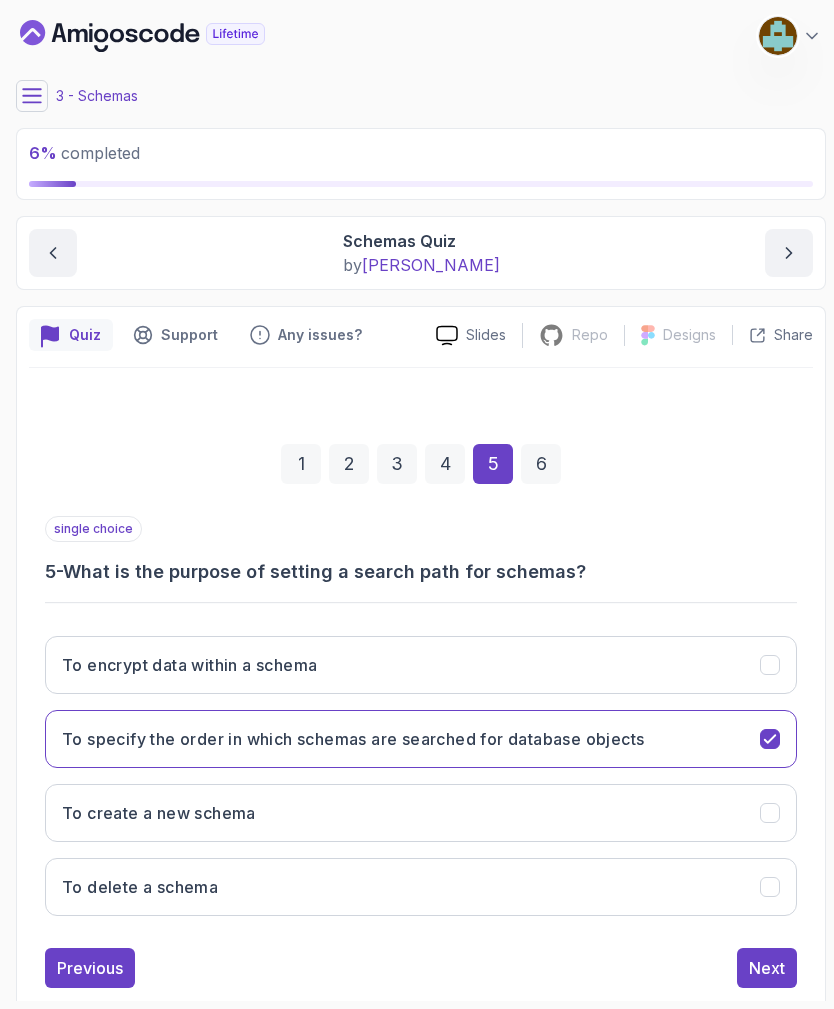 click on "Next" at bounding box center (767, 968) 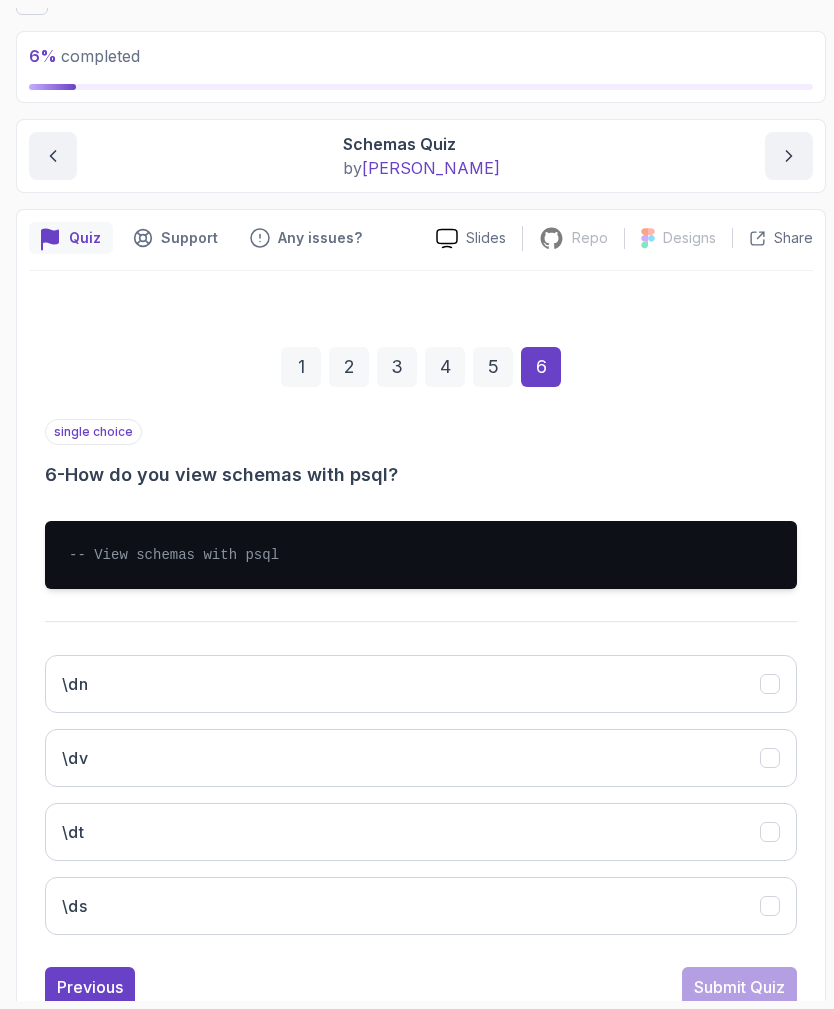 scroll, scrollTop: 96, scrollLeft: 0, axis: vertical 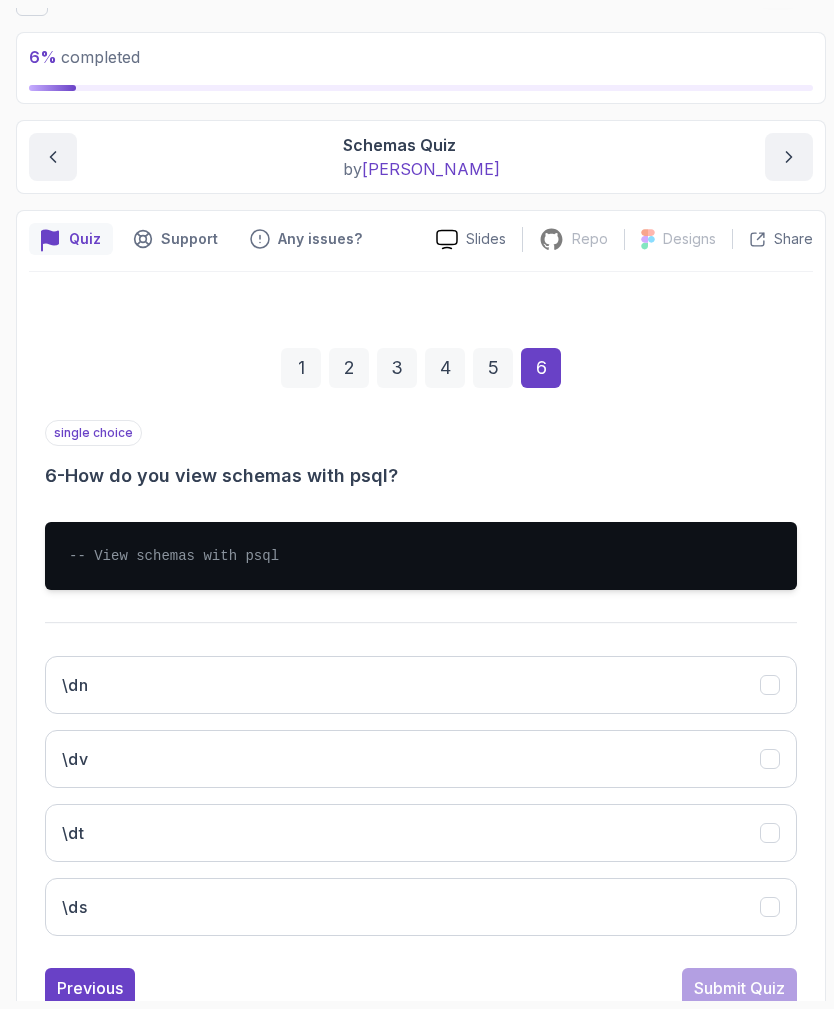 click on "\ds" 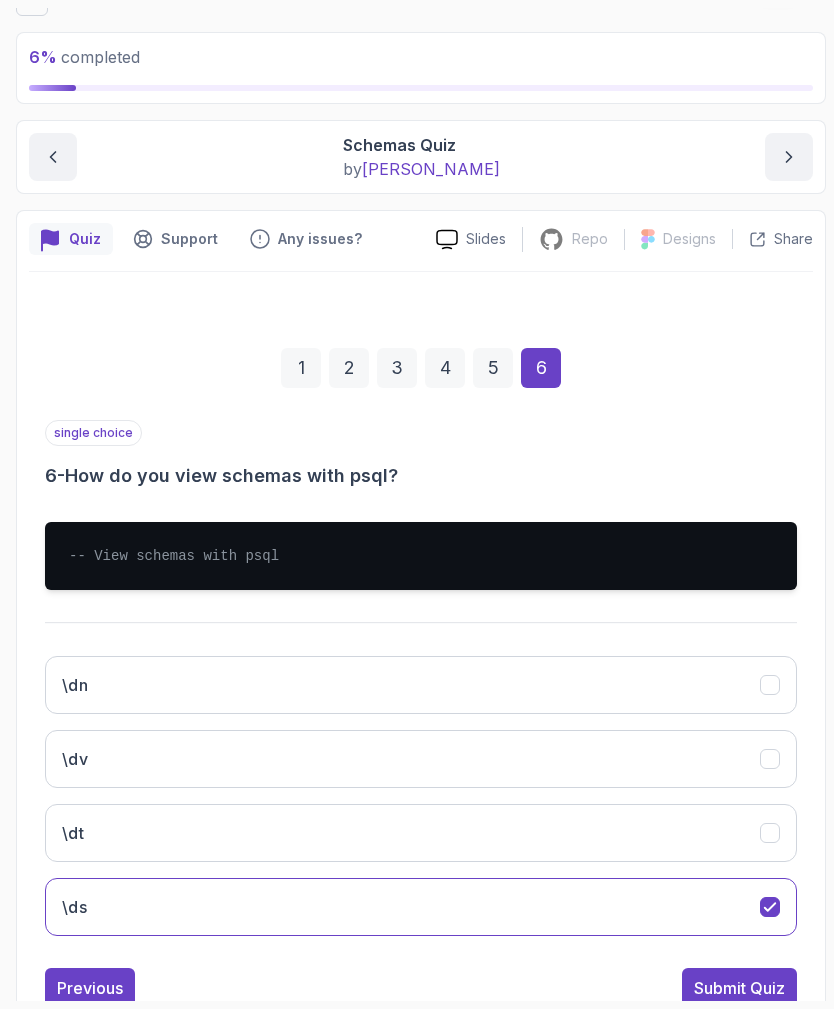 click on "Submit Quiz" at bounding box center (739, 988) 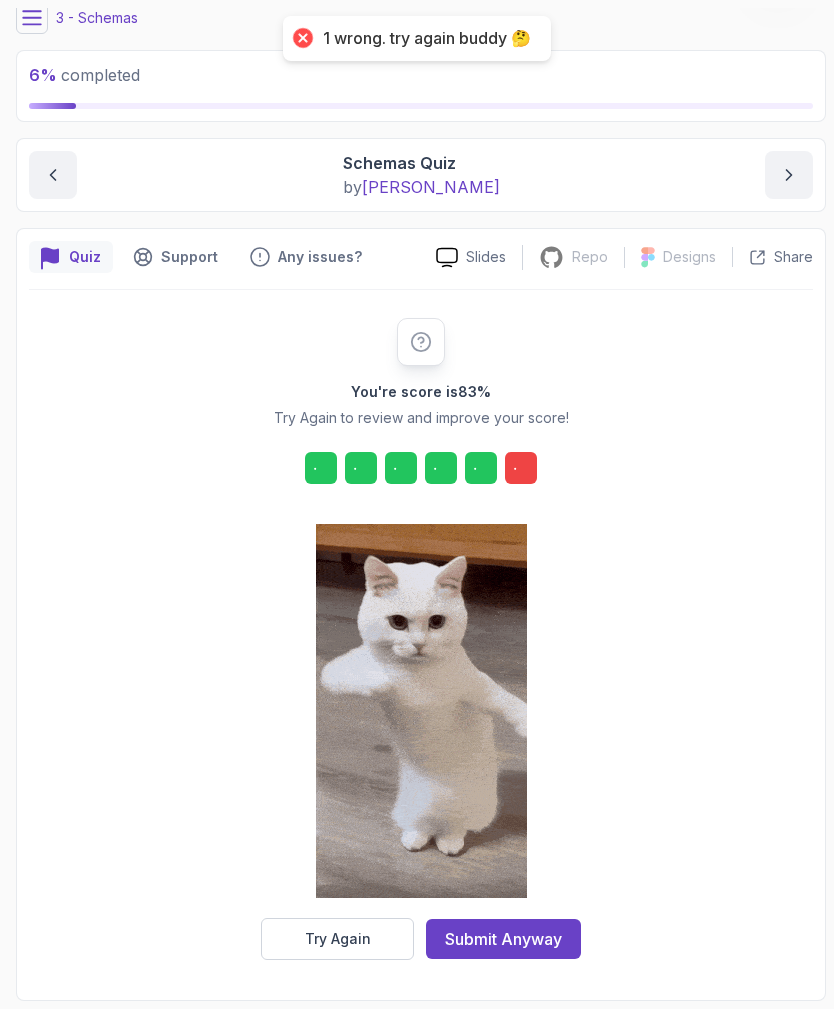 scroll, scrollTop: 14, scrollLeft: 0, axis: vertical 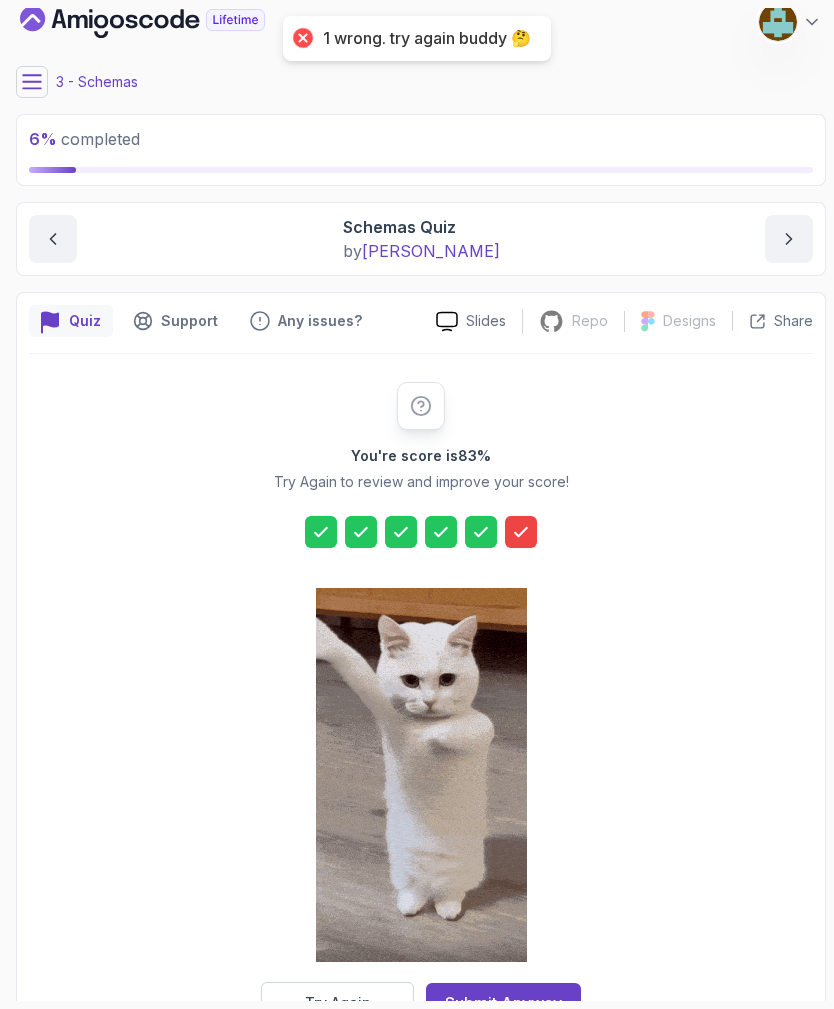 click on "Try Again" at bounding box center [337, 1003] 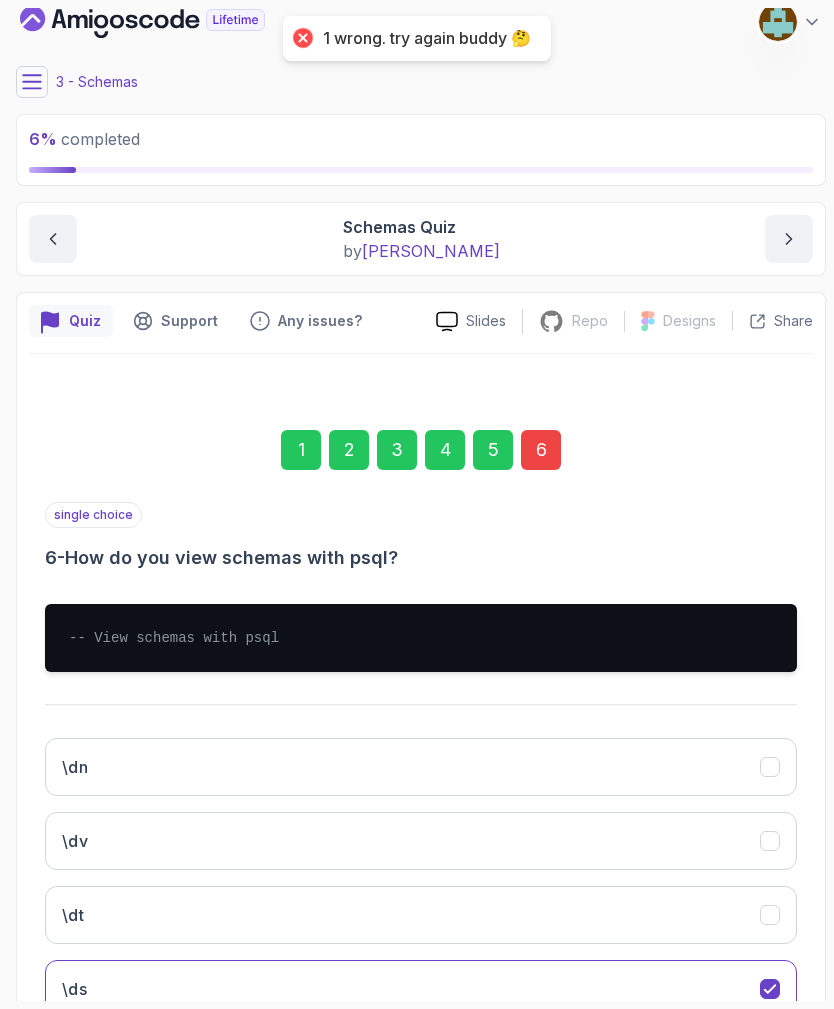 click on "\ds" 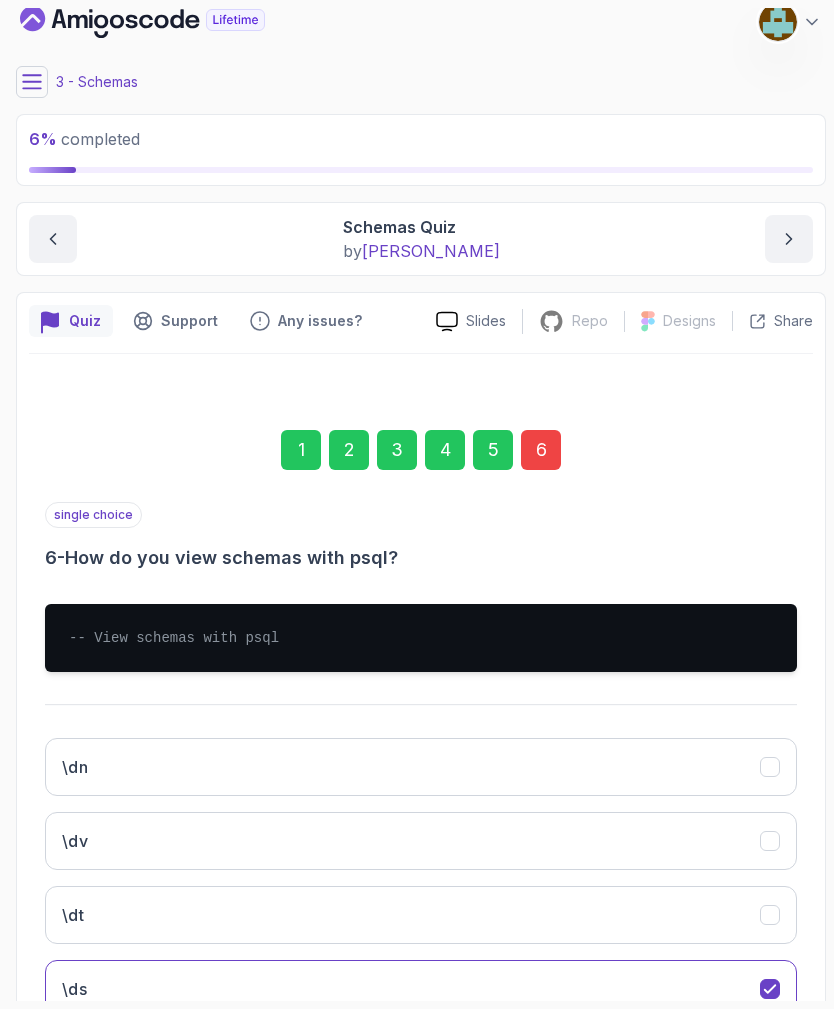 click 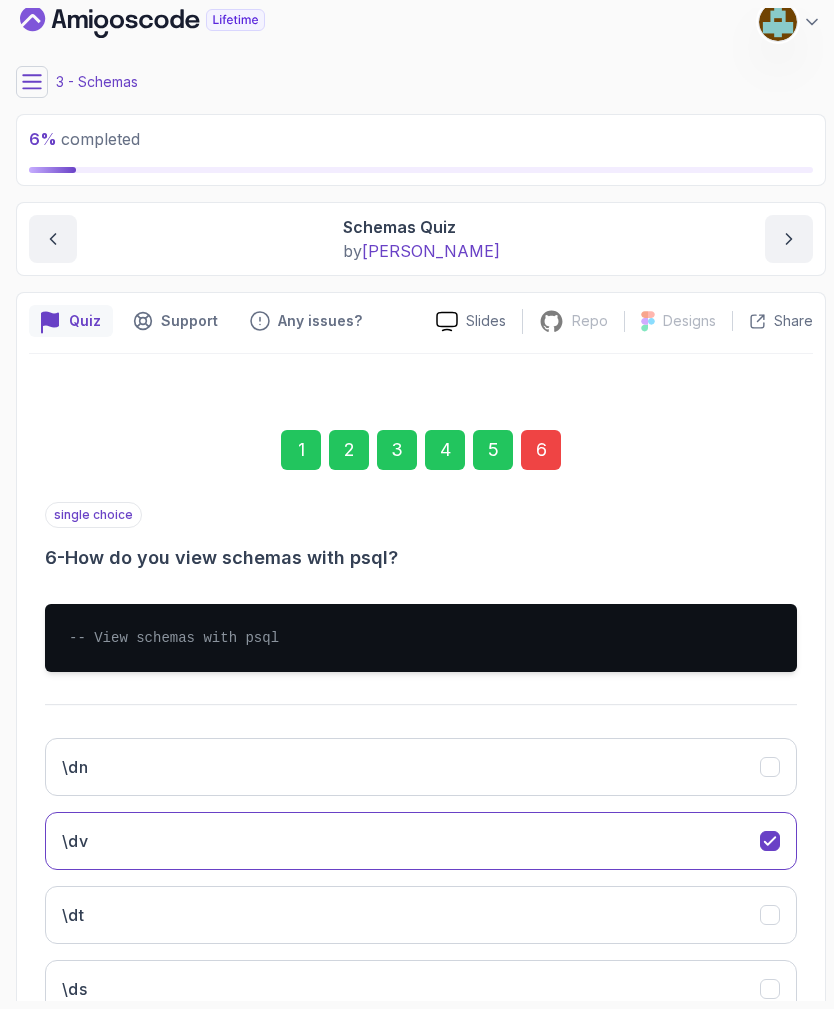 click on "Submit Quiz" at bounding box center [739, 1070] 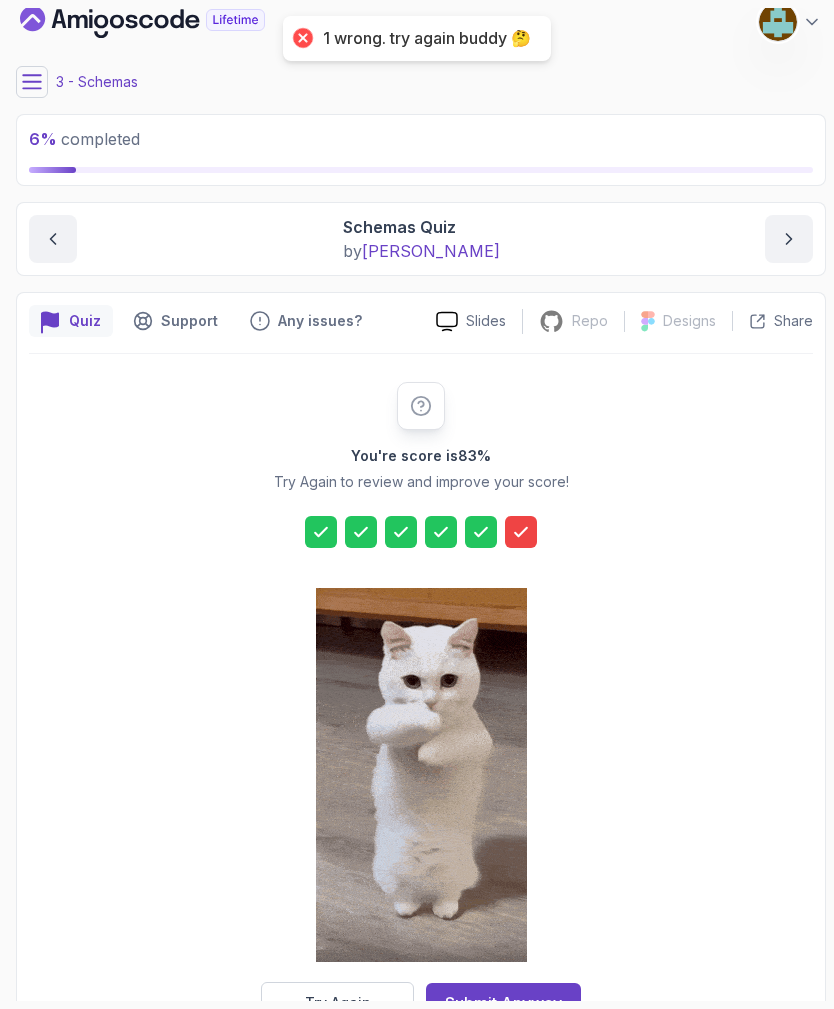 click on "Try Again" at bounding box center [338, 1003] 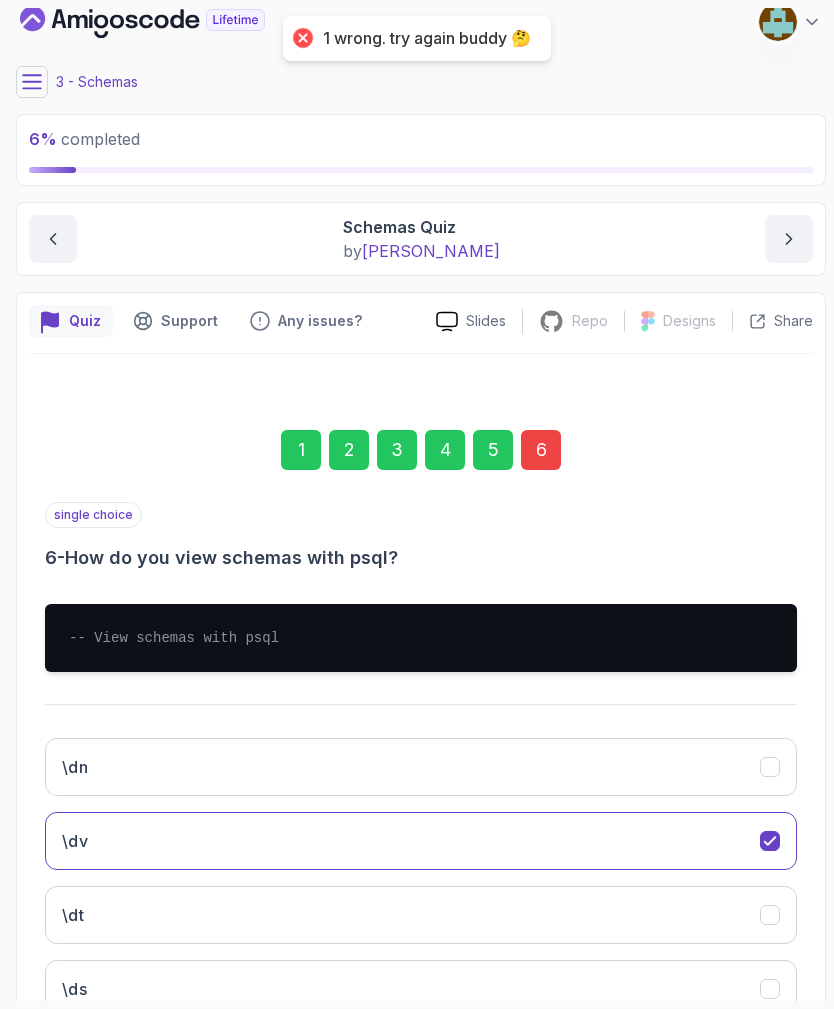 click on "\dt" 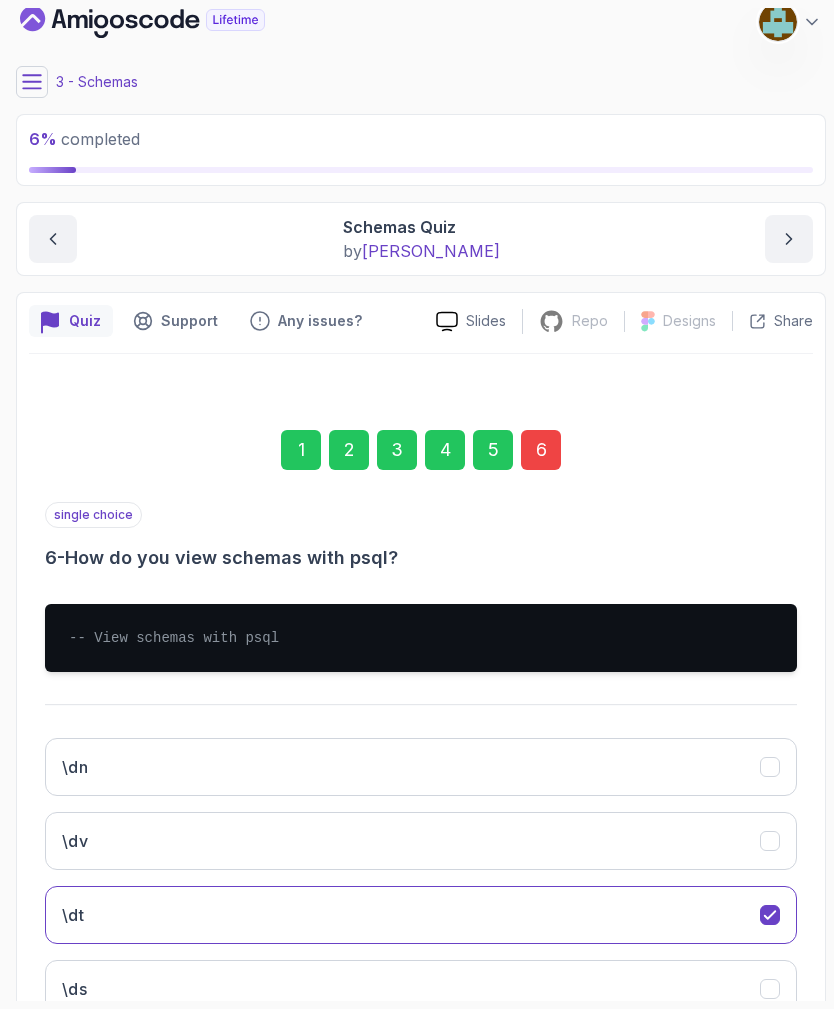 click on "\dn" 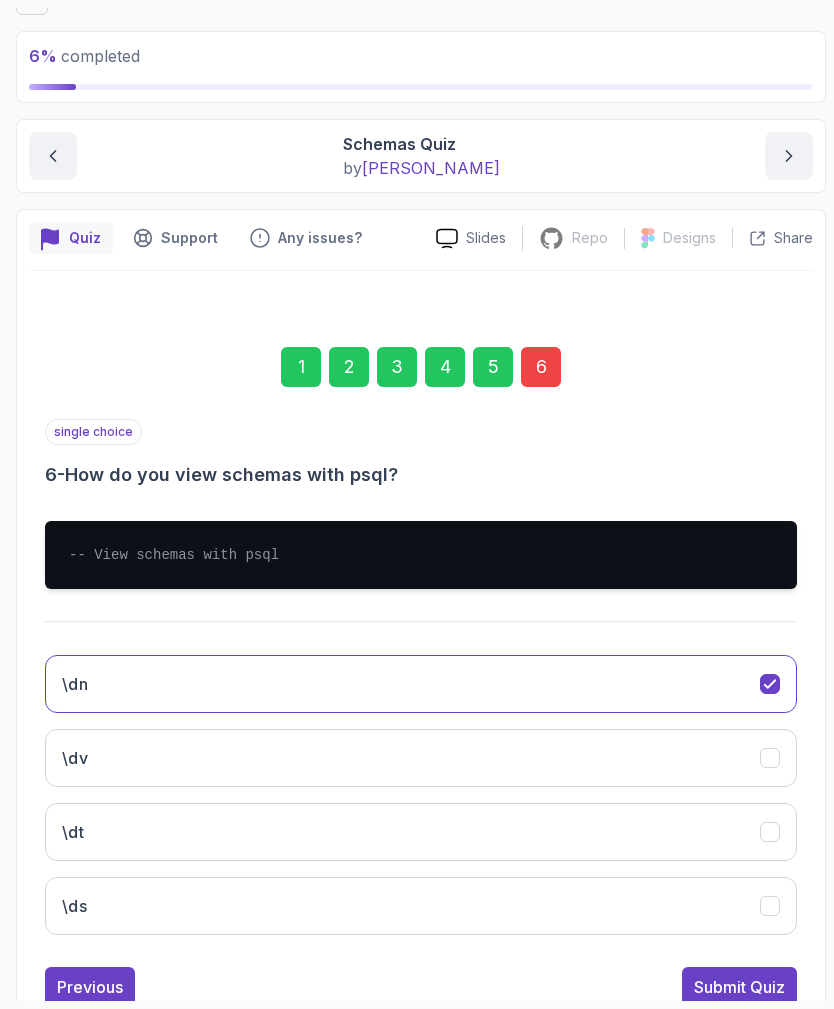 click on "Submit Quiz" at bounding box center (739, 987) 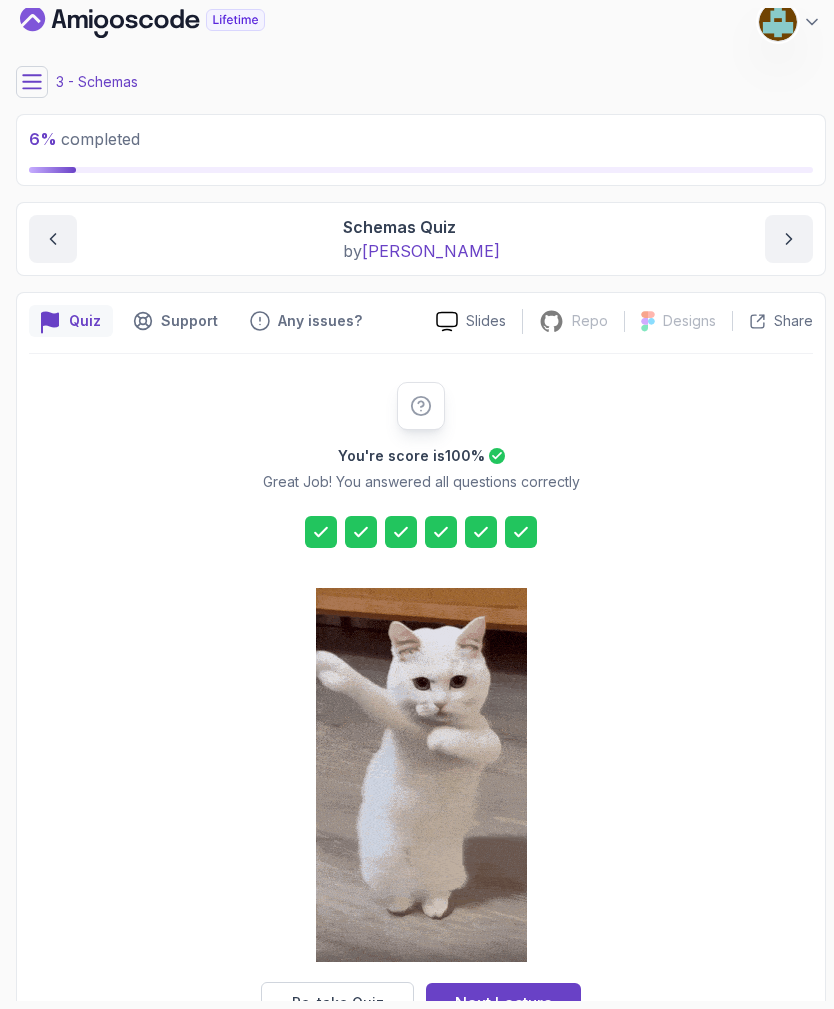 click on "Next Lecture" at bounding box center (504, 1003) 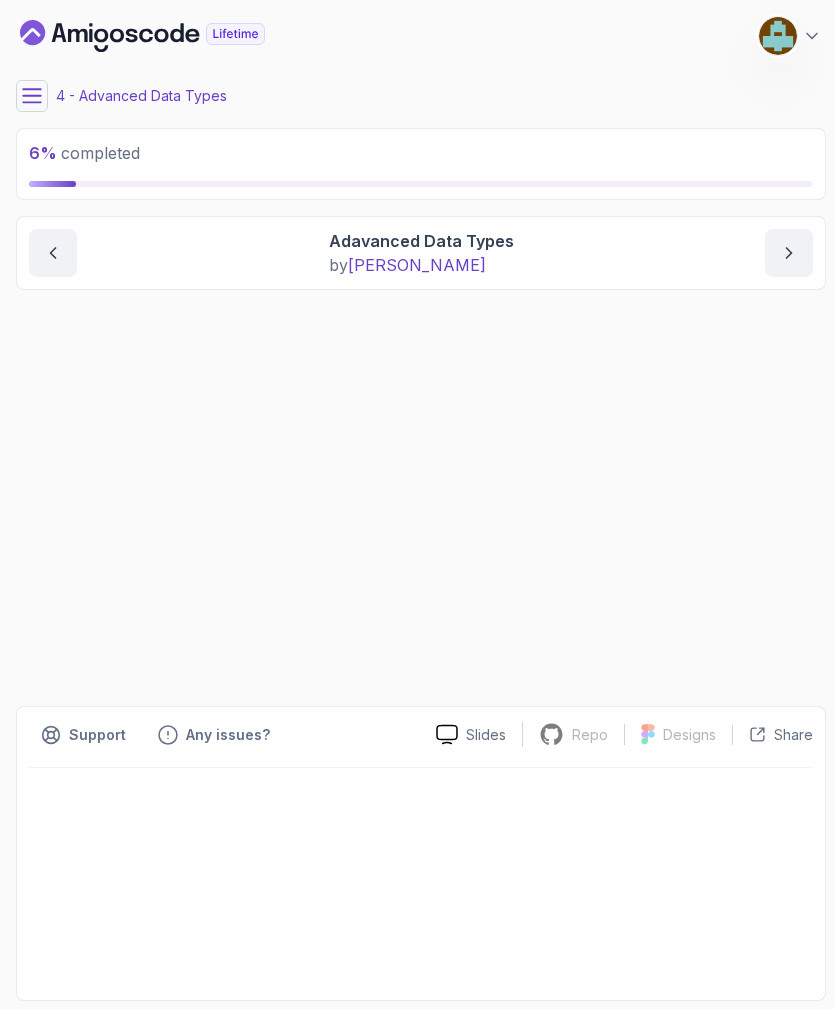 scroll, scrollTop: 0, scrollLeft: 0, axis: both 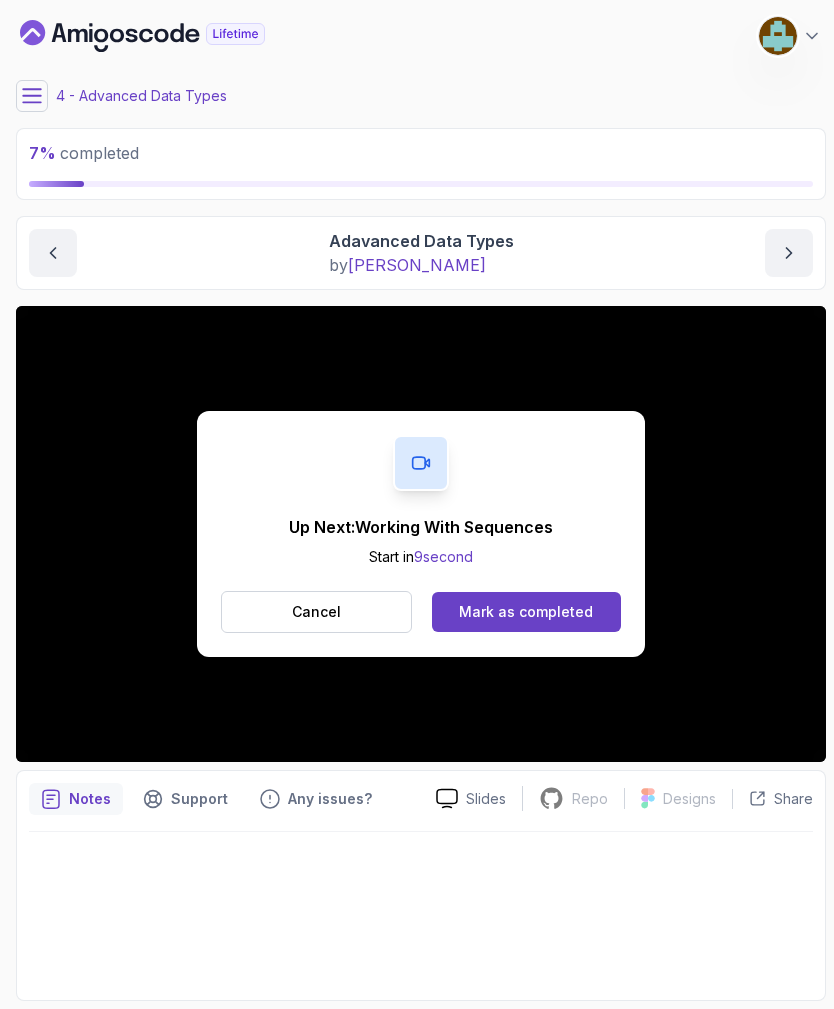 click on "Mark as completed" at bounding box center (526, 612) 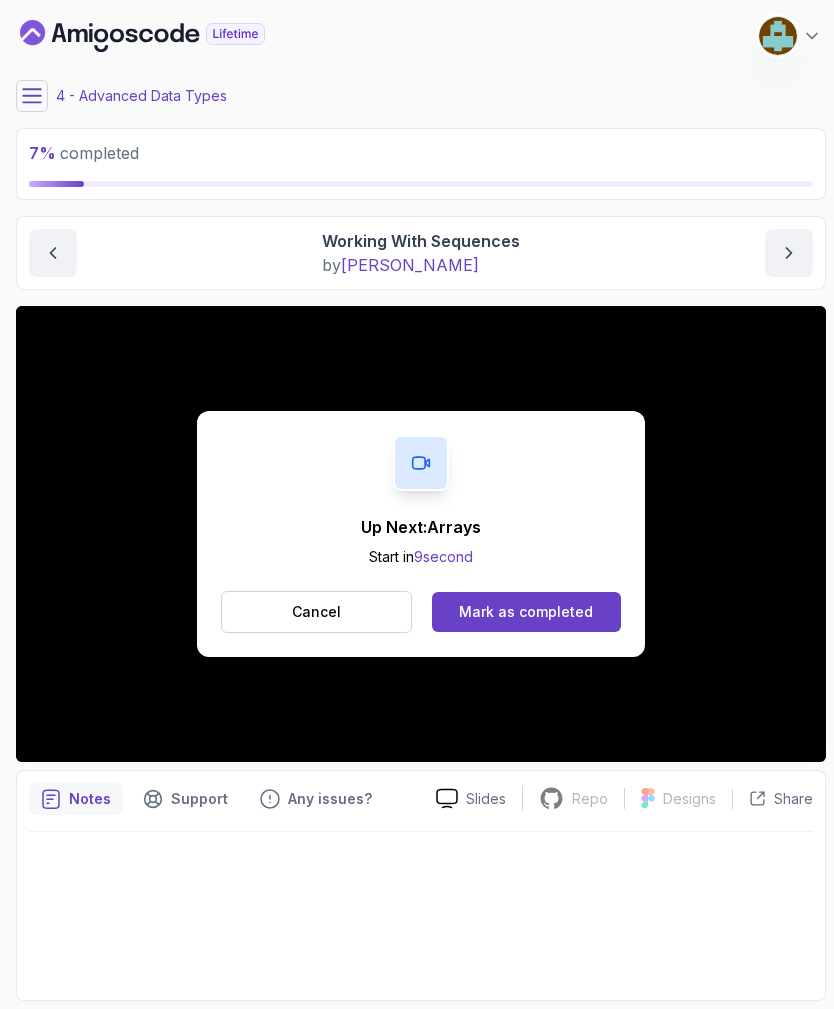 click on "Mark as completed" at bounding box center (526, 612) 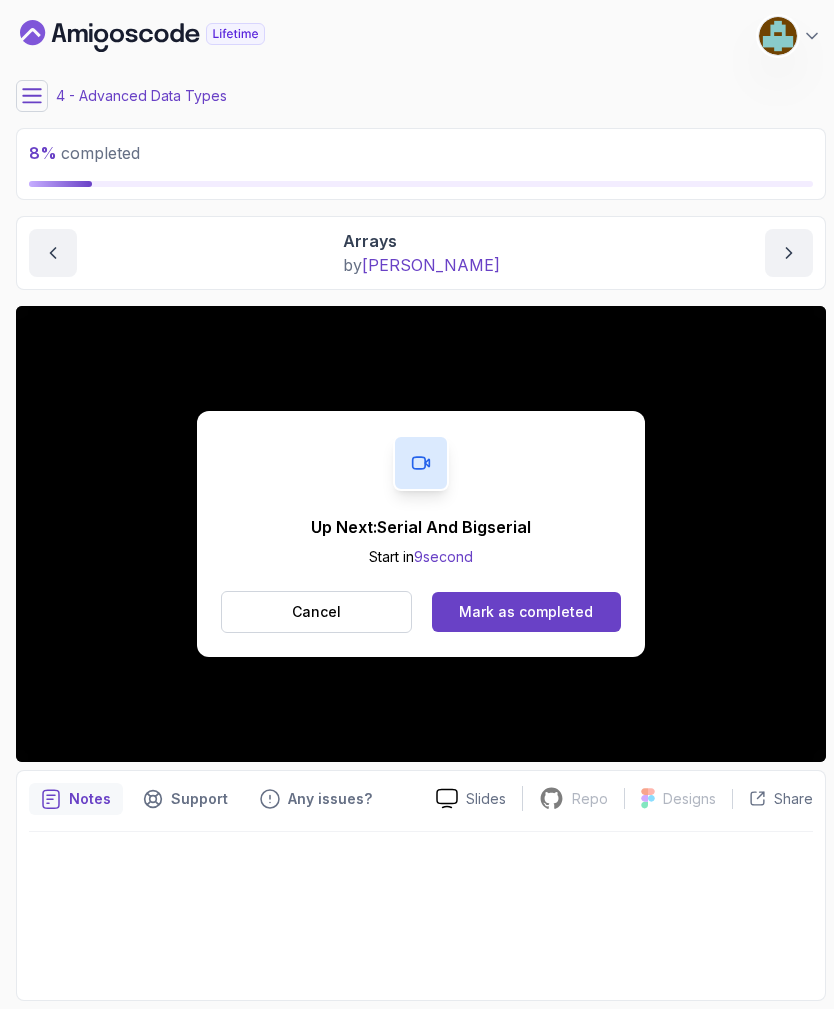 click on "Mark as completed" at bounding box center [526, 612] 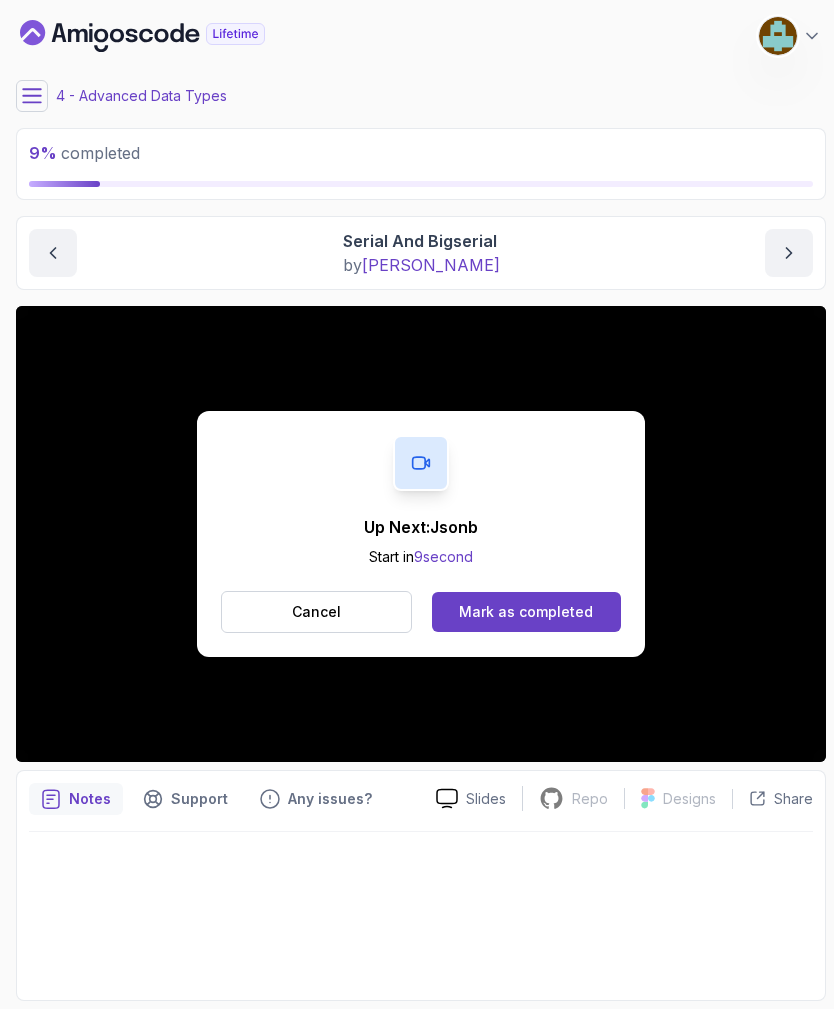 click on "Mark as completed" at bounding box center [526, 612] 